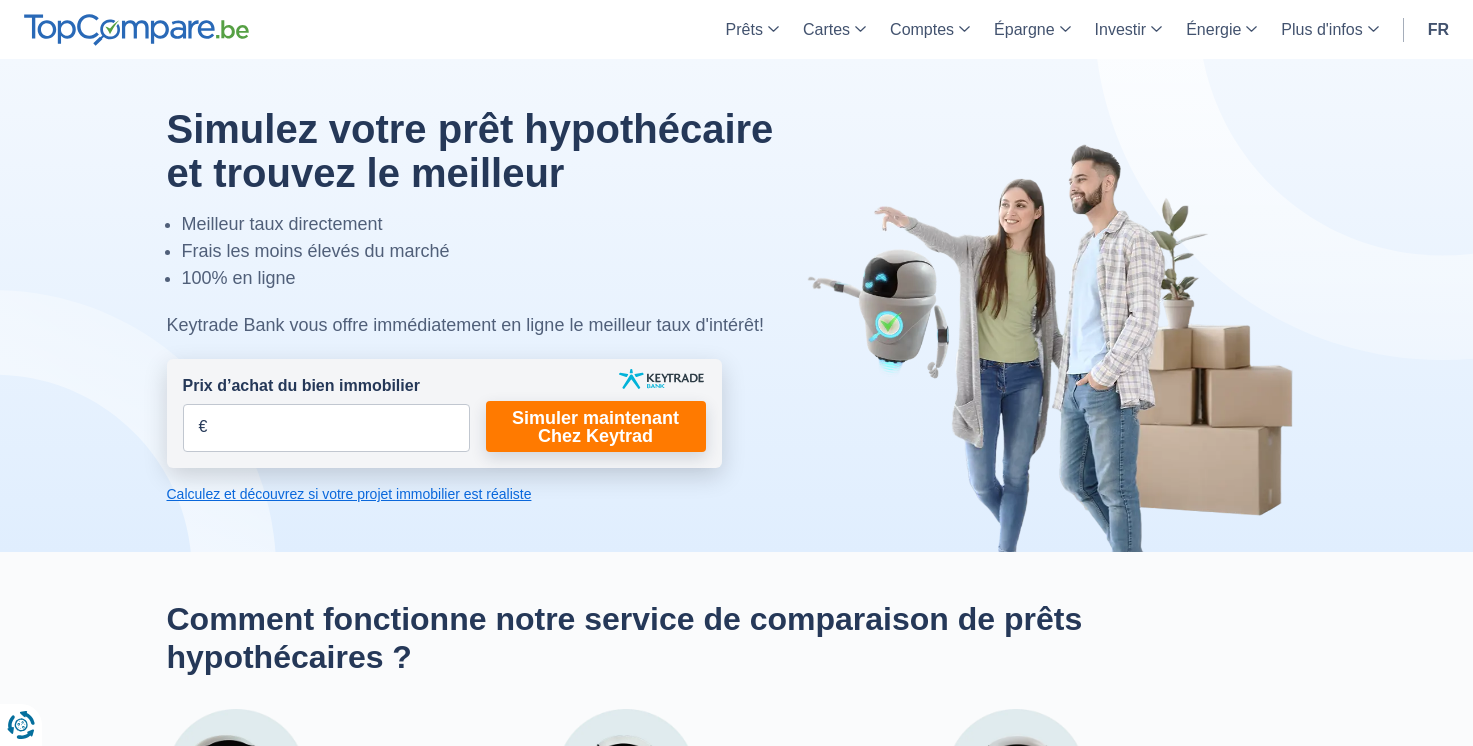 scroll, scrollTop: 0, scrollLeft: 0, axis: both 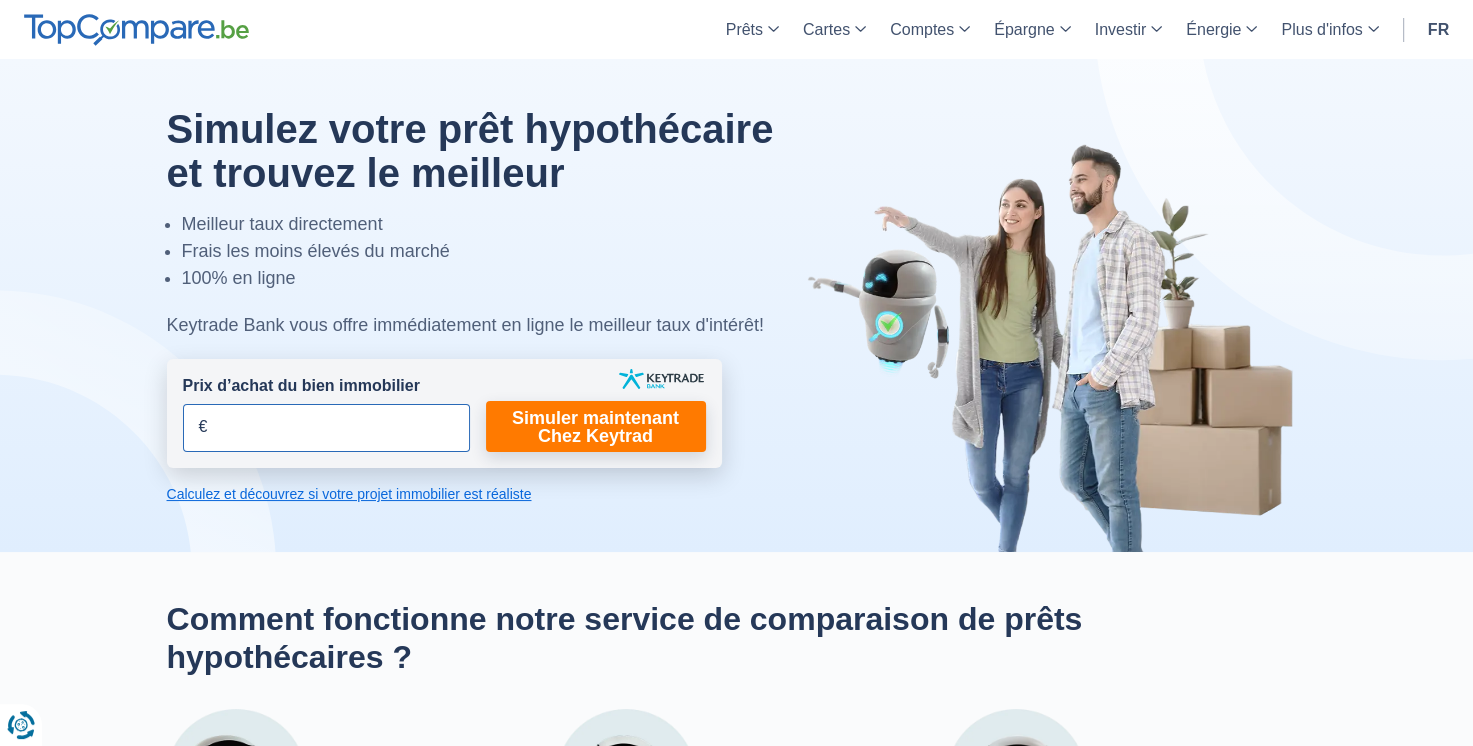 click on "Prix d’achat du bien immobilier" at bounding box center [326, 428] 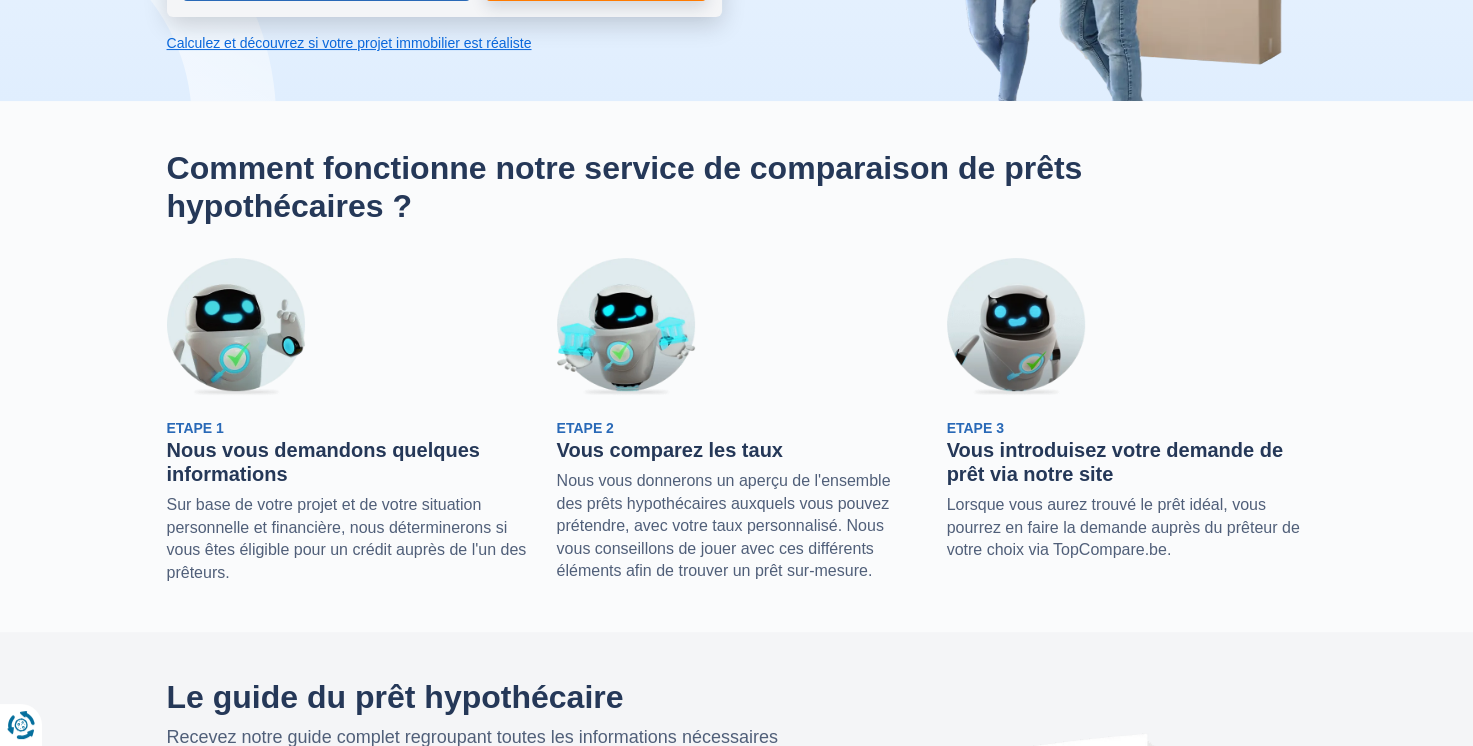 scroll, scrollTop: 0, scrollLeft: 0, axis: both 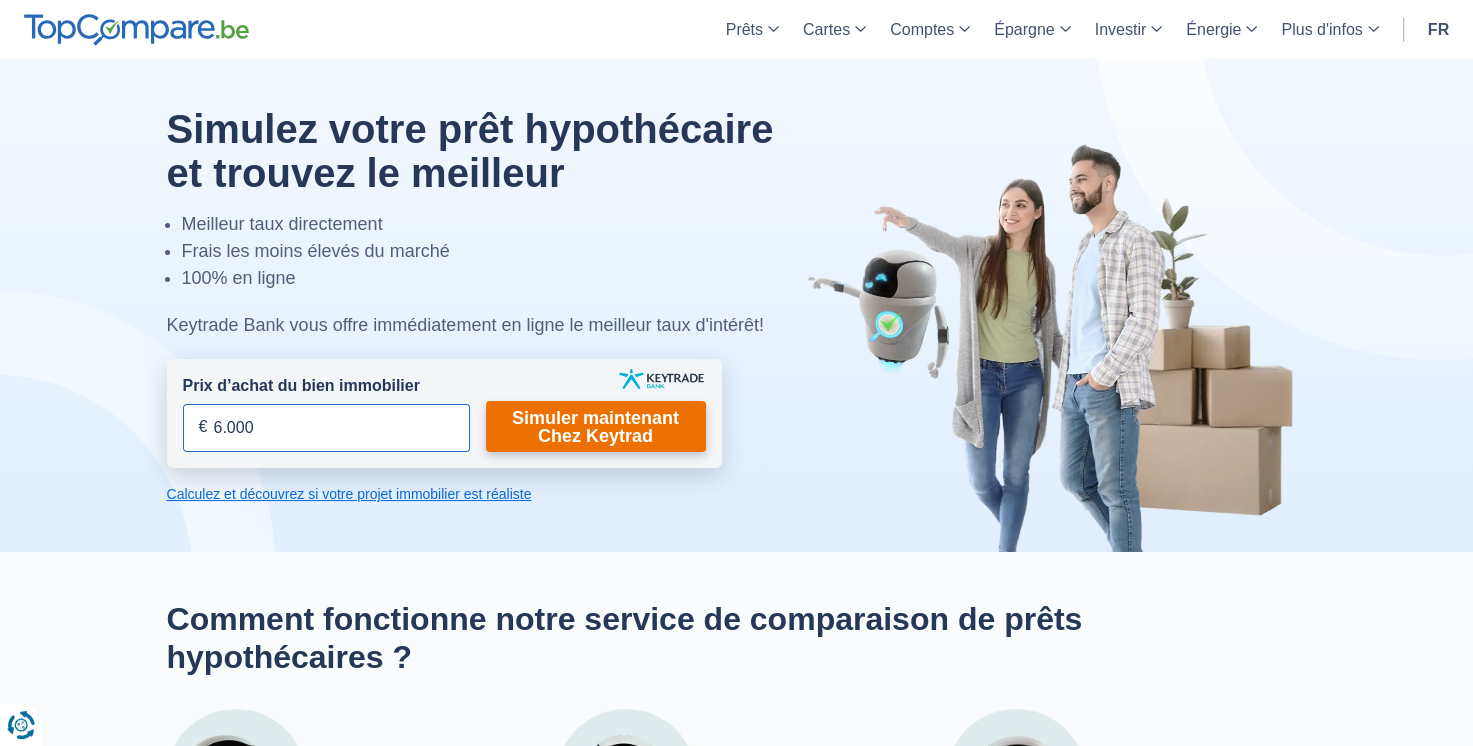 type on "6.000" 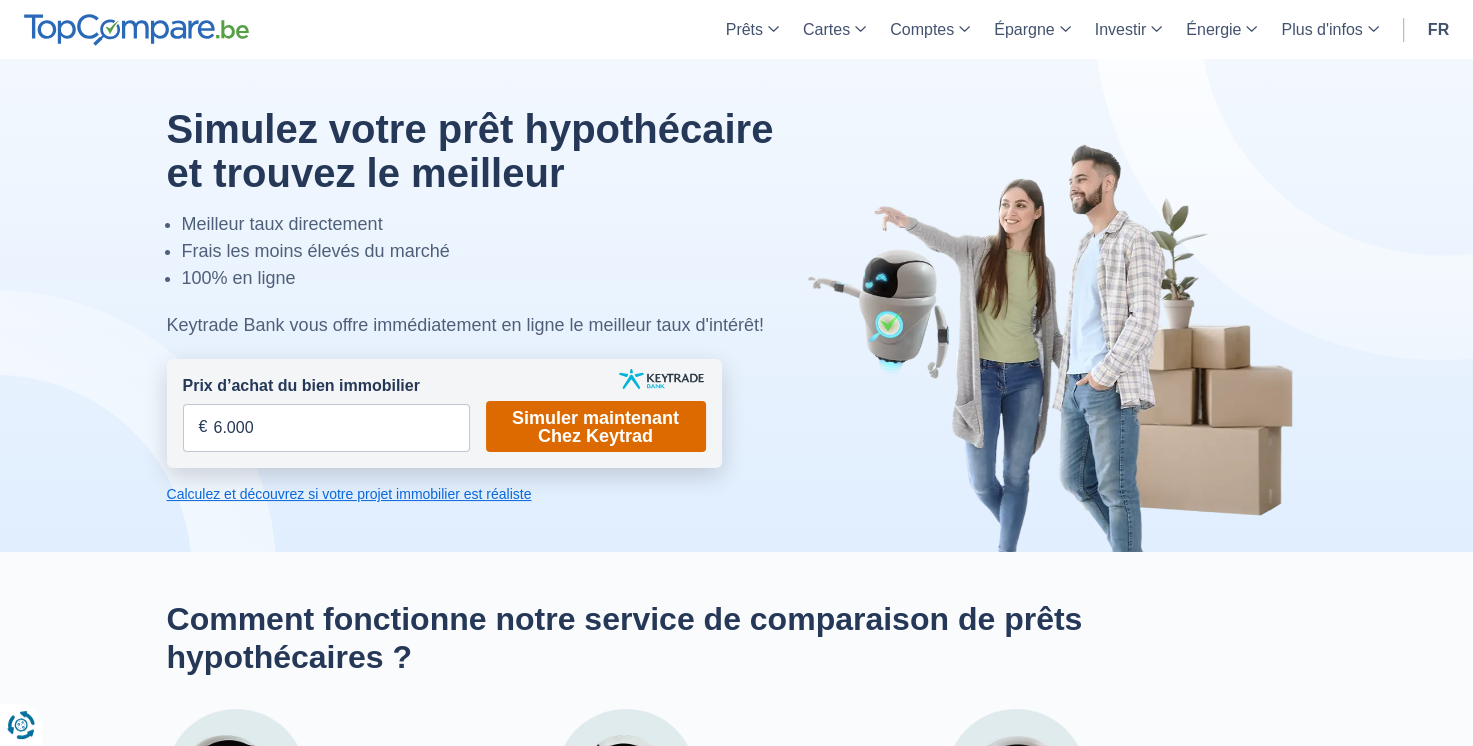 click on "Simuler maintenant Chez Keytrad" at bounding box center (596, 426) 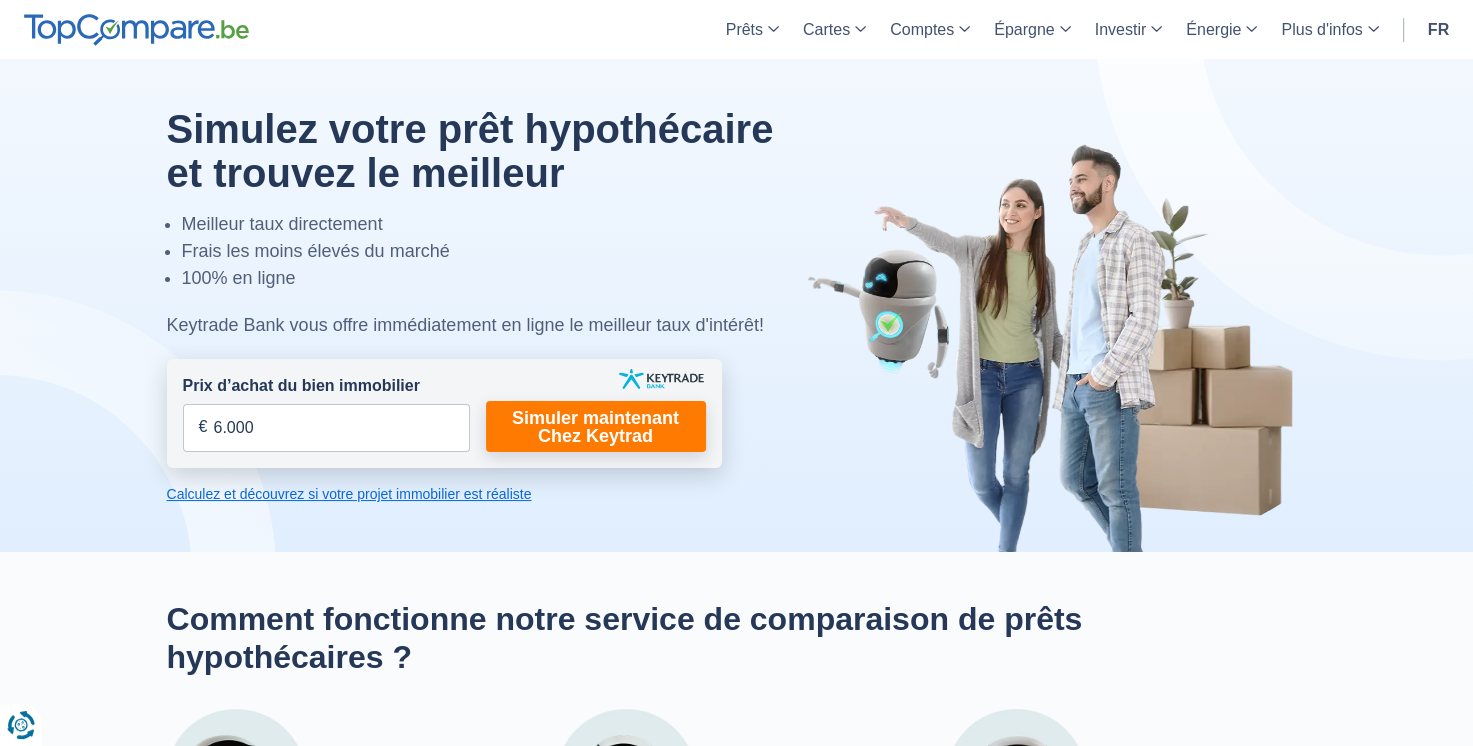 click on "Calculez et découvrez si votre projet immobilier est réaliste" at bounding box center (444, 494) 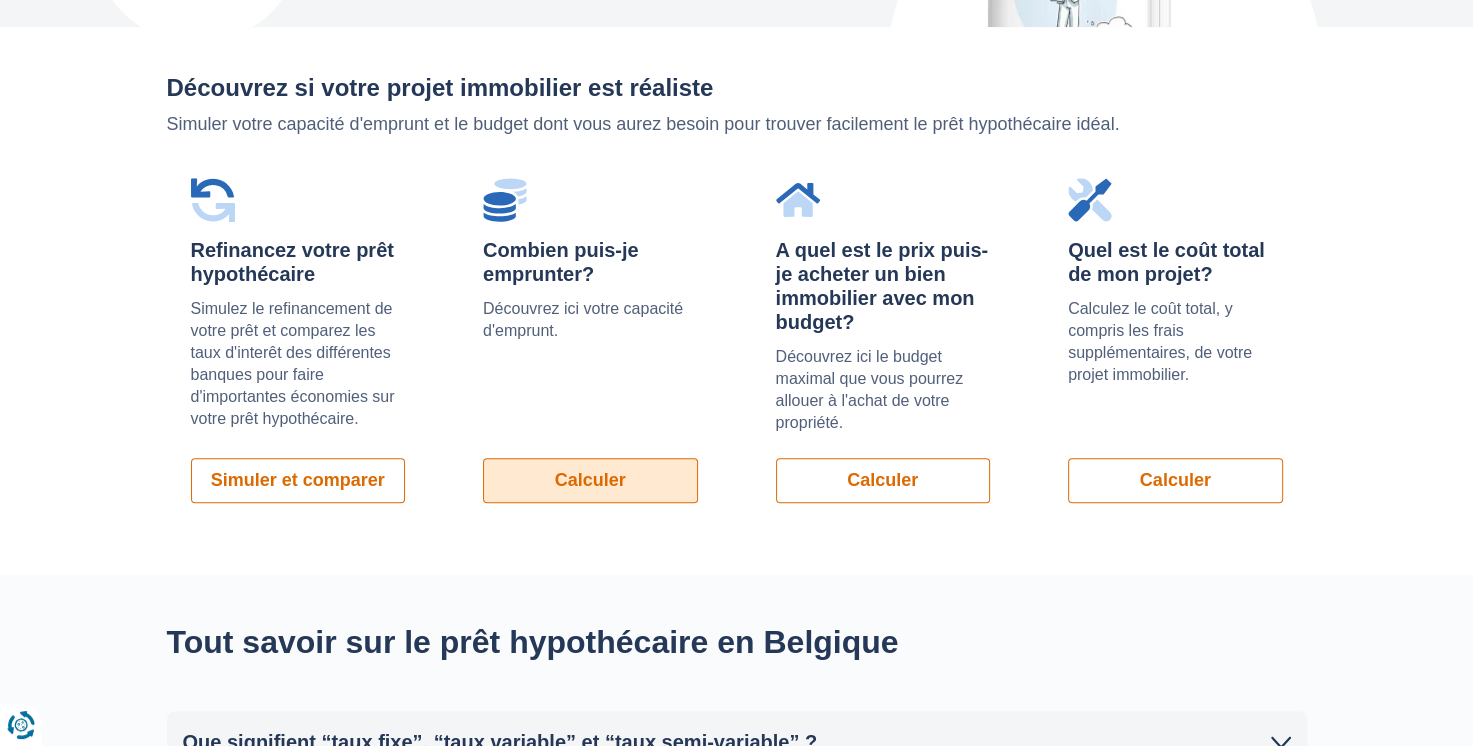 scroll, scrollTop: 1417, scrollLeft: 0, axis: vertical 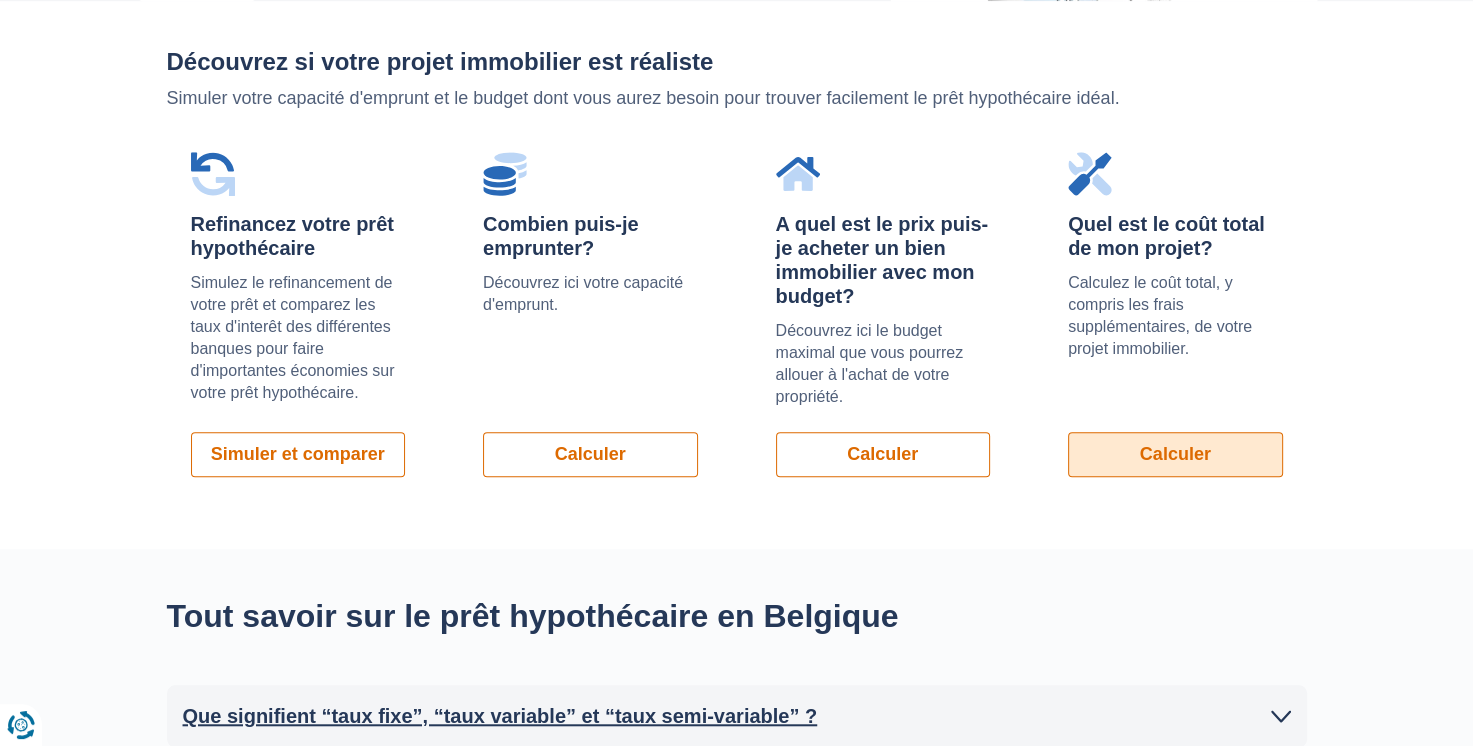 click on "Calculer" at bounding box center [1175, 454] 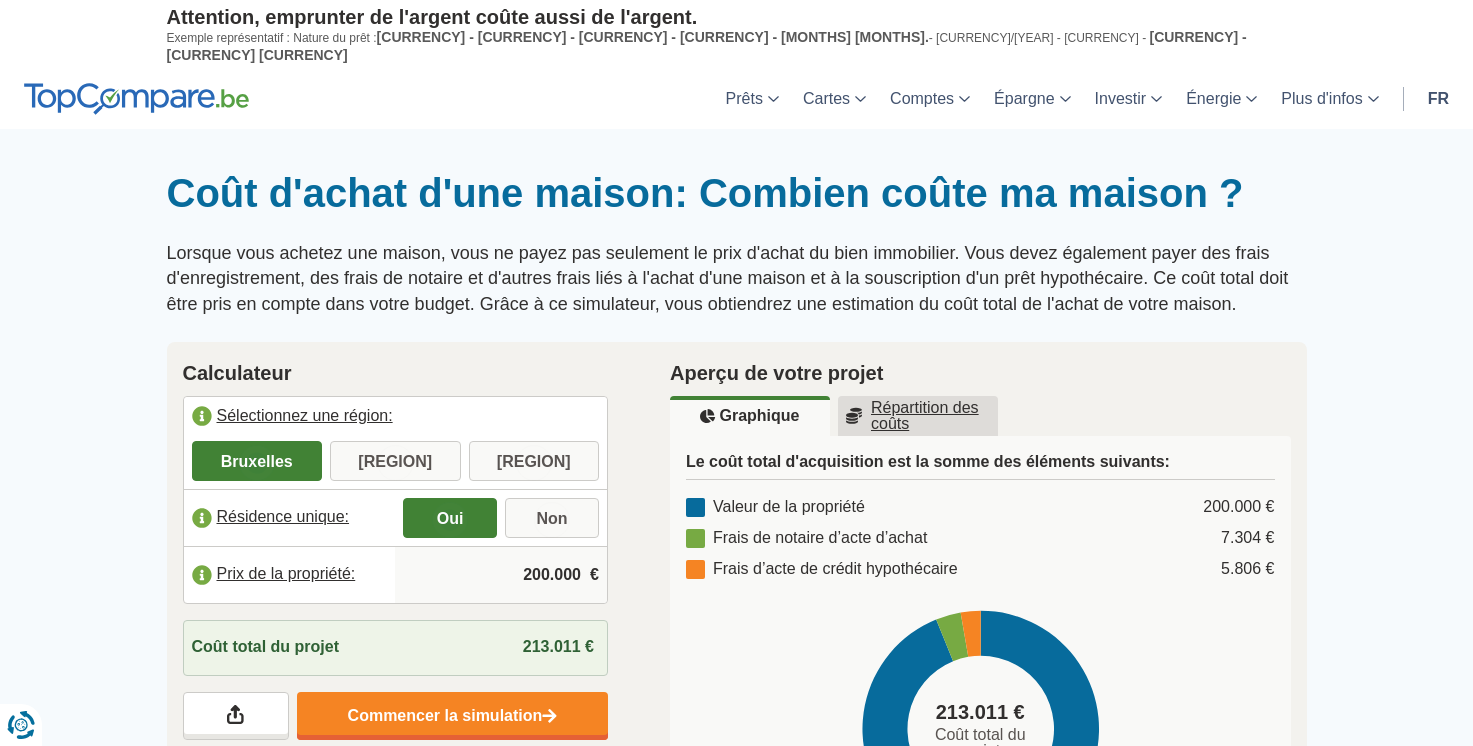 scroll, scrollTop: 0, scrollLeft: 0, axis: both 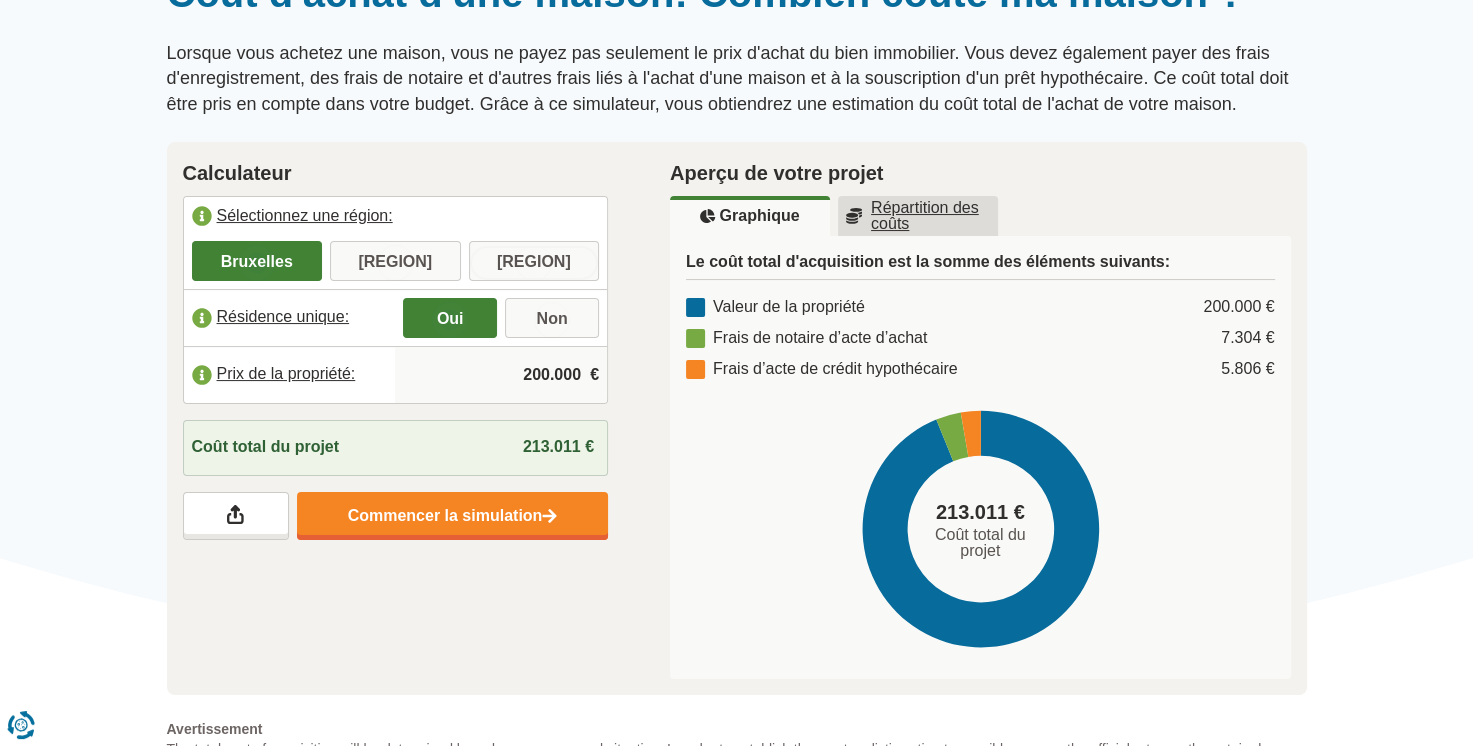 click on "Wallonie" at bounding box center (534, 263) 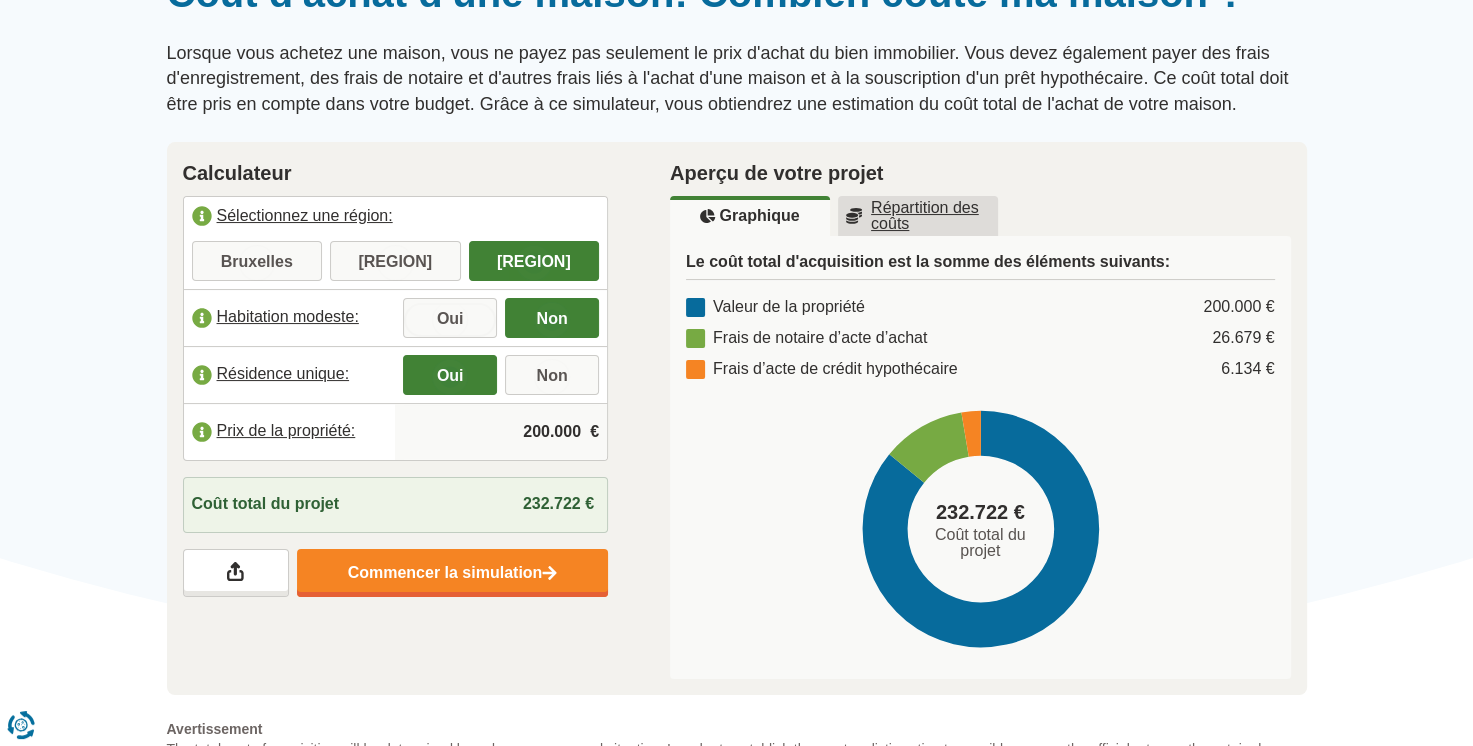 click on "Oui" at bounding box center (450, 320) 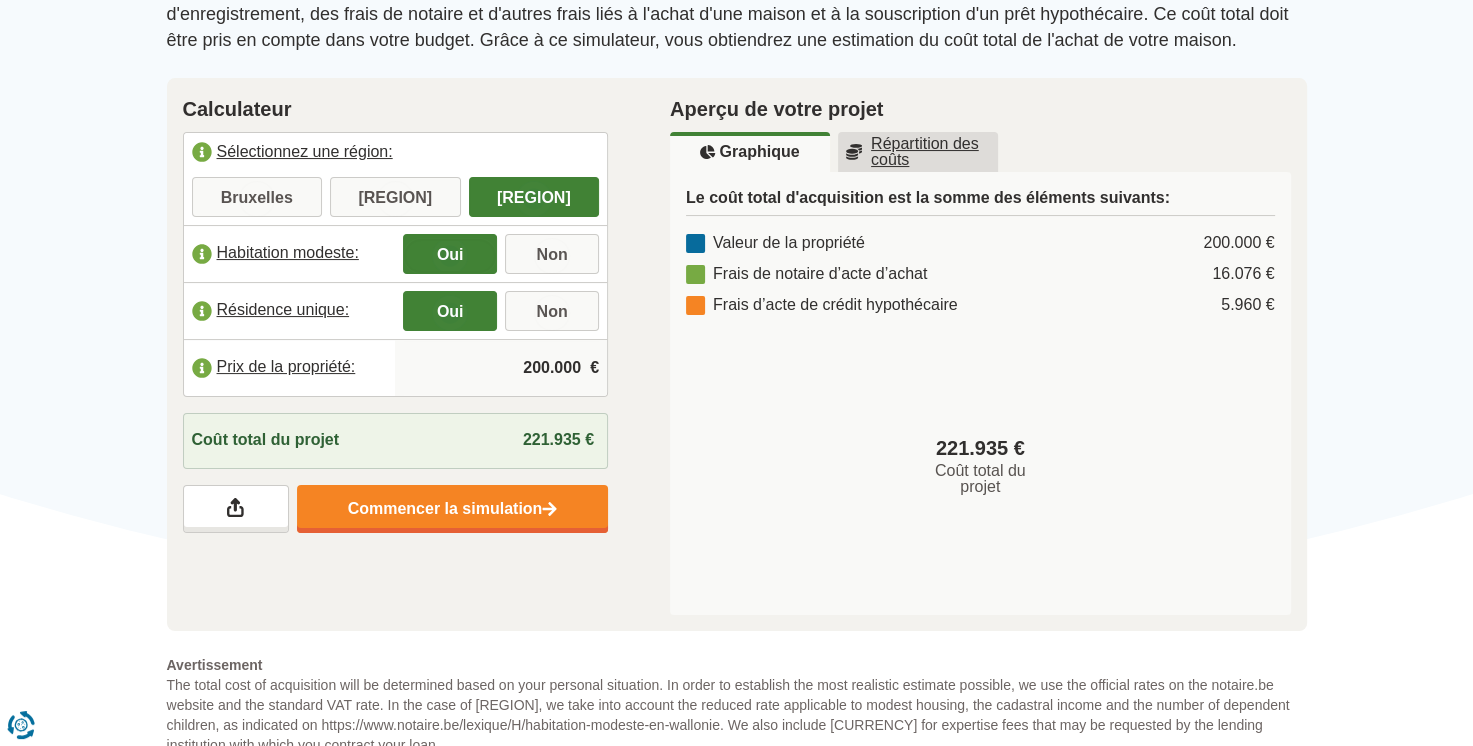 scroll, scrollTop: 300, scrollLeft: 0, axis: vertical 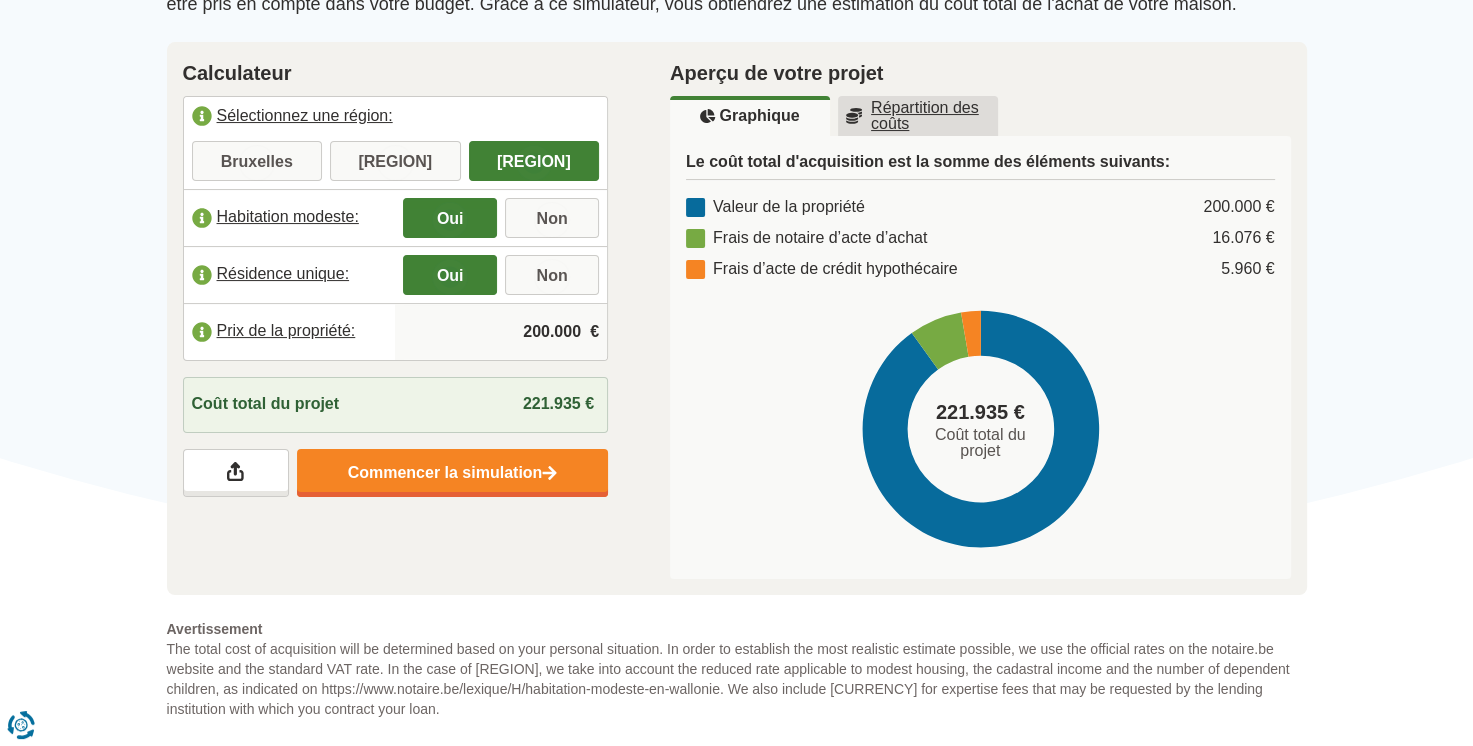 click on "200.000" at bounding box center [501, 332] 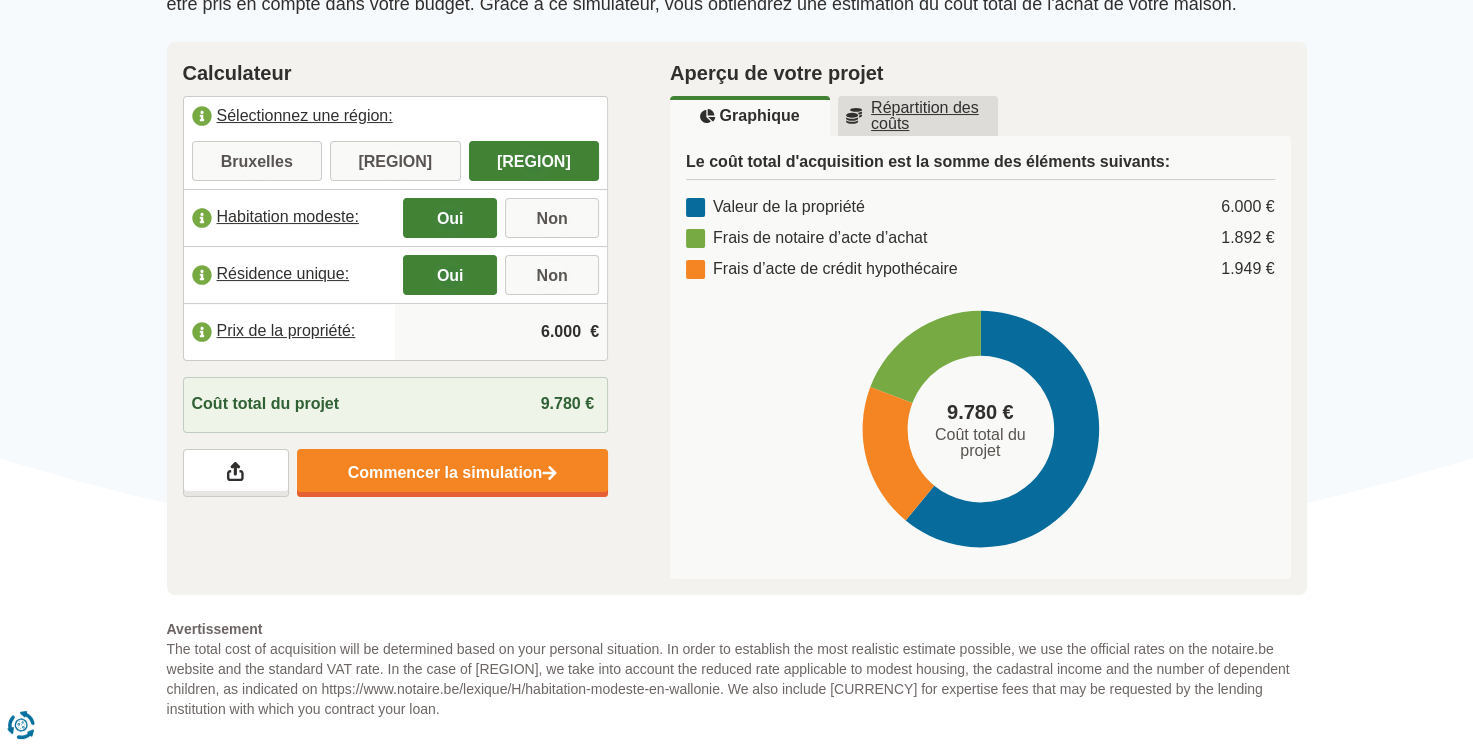 type on "6.000" 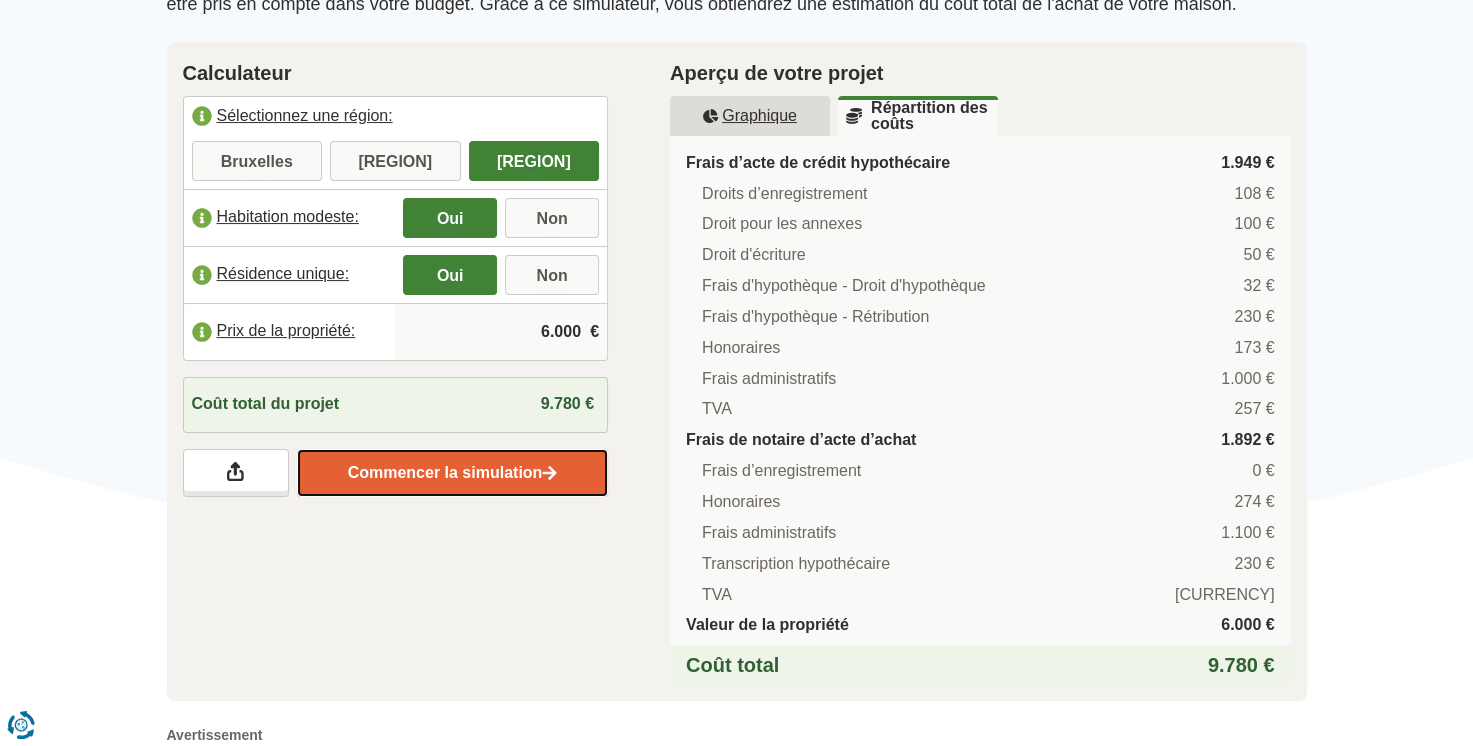 click on "Commencer la simulation" at bounding box center (452, 473) 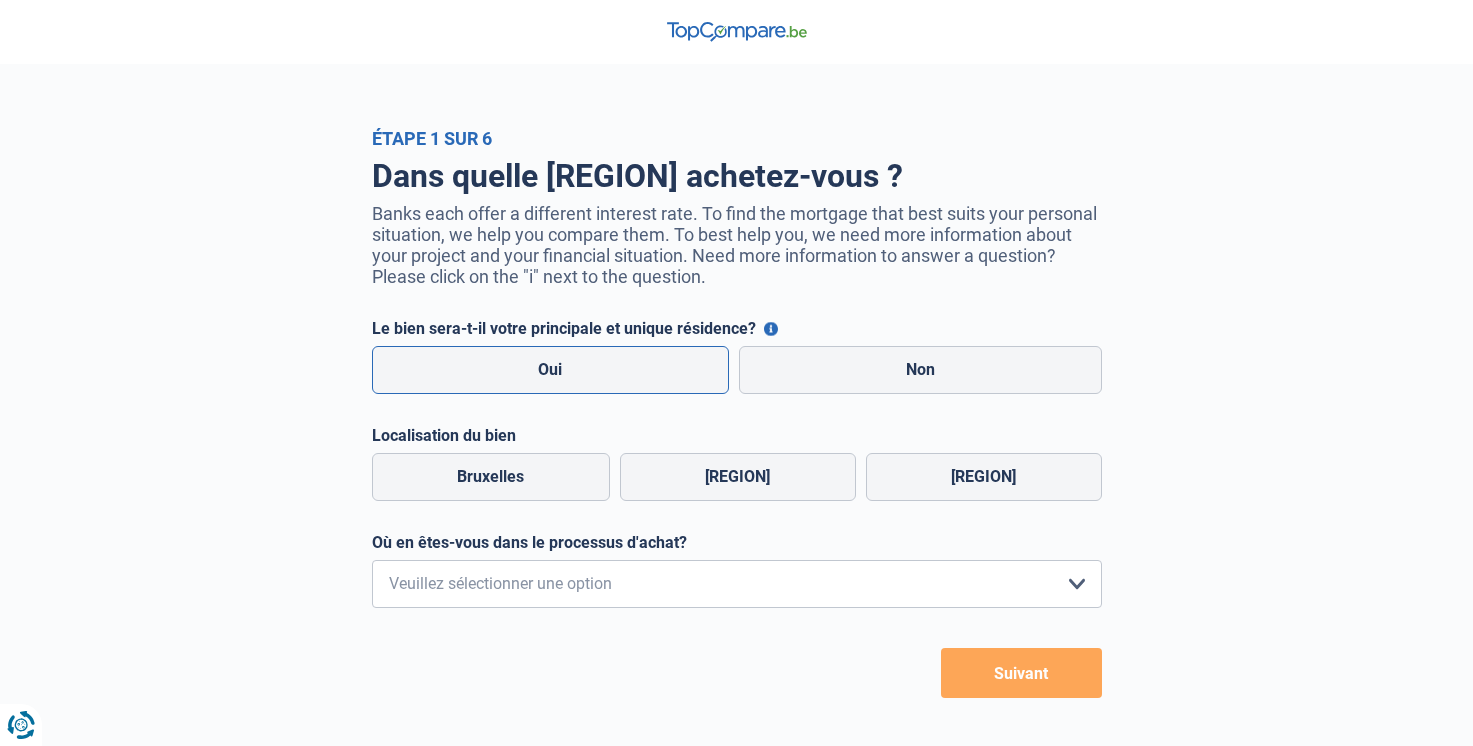 scroll, scrollTop: 0, scrollLeft: 0, axis: both 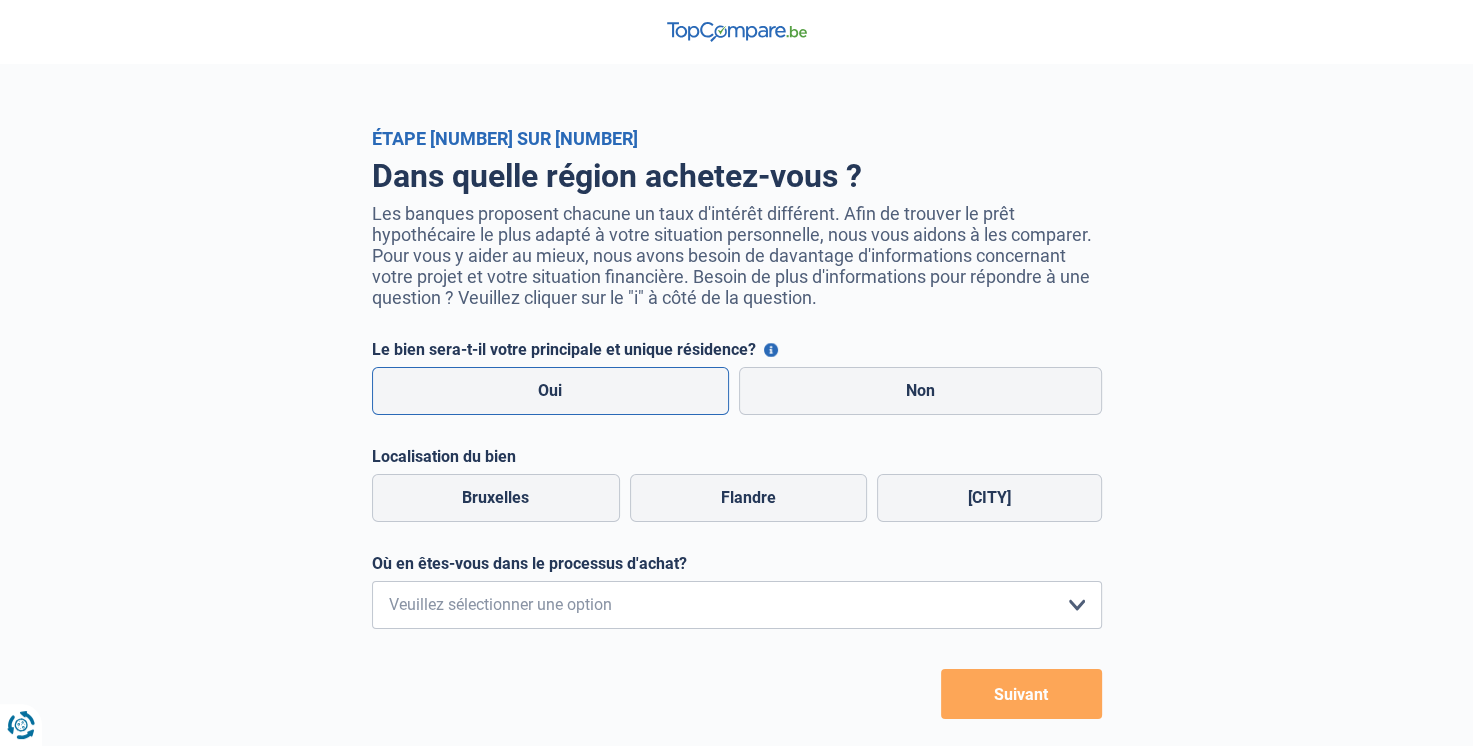 click on "Oui" at bounding box center [551, 391] 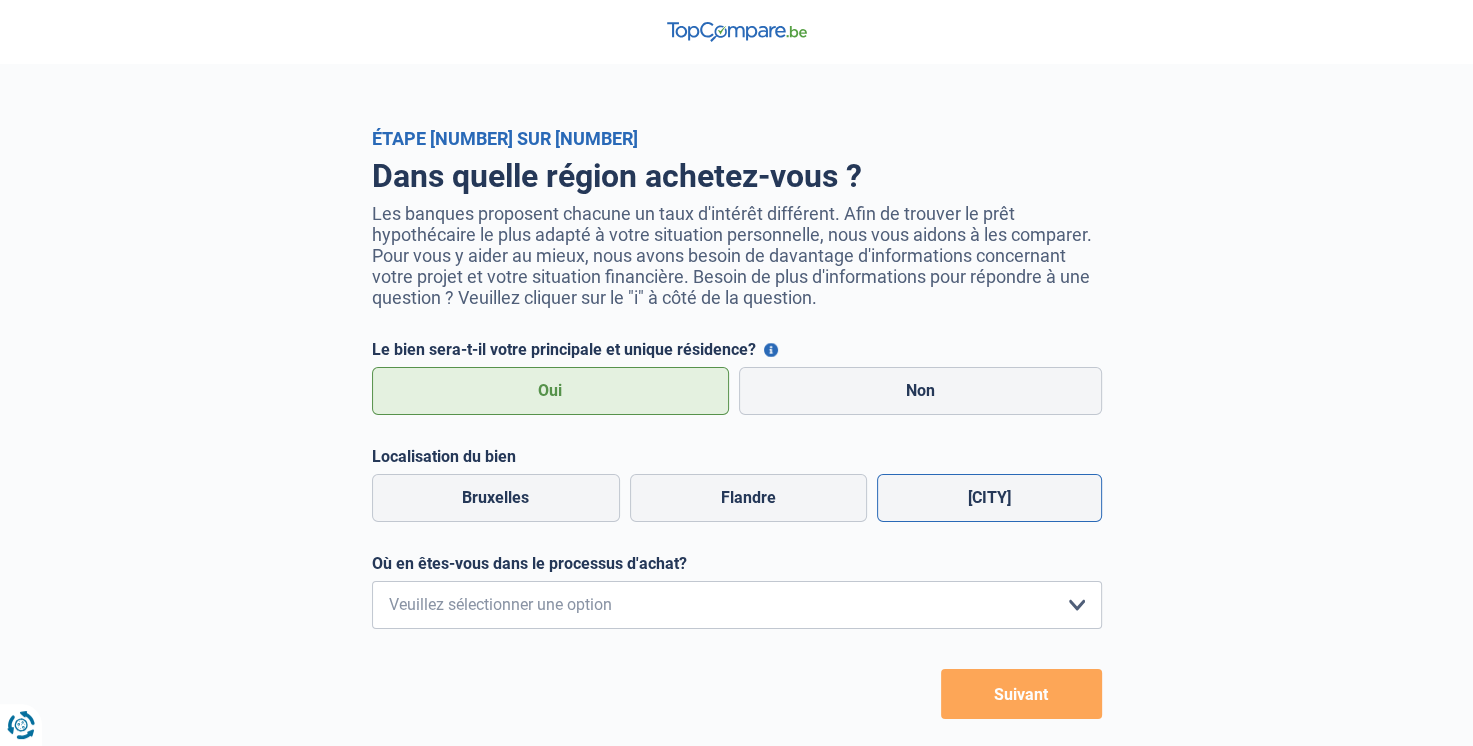 click on "[CITY]" at bounding box center [989, 498] 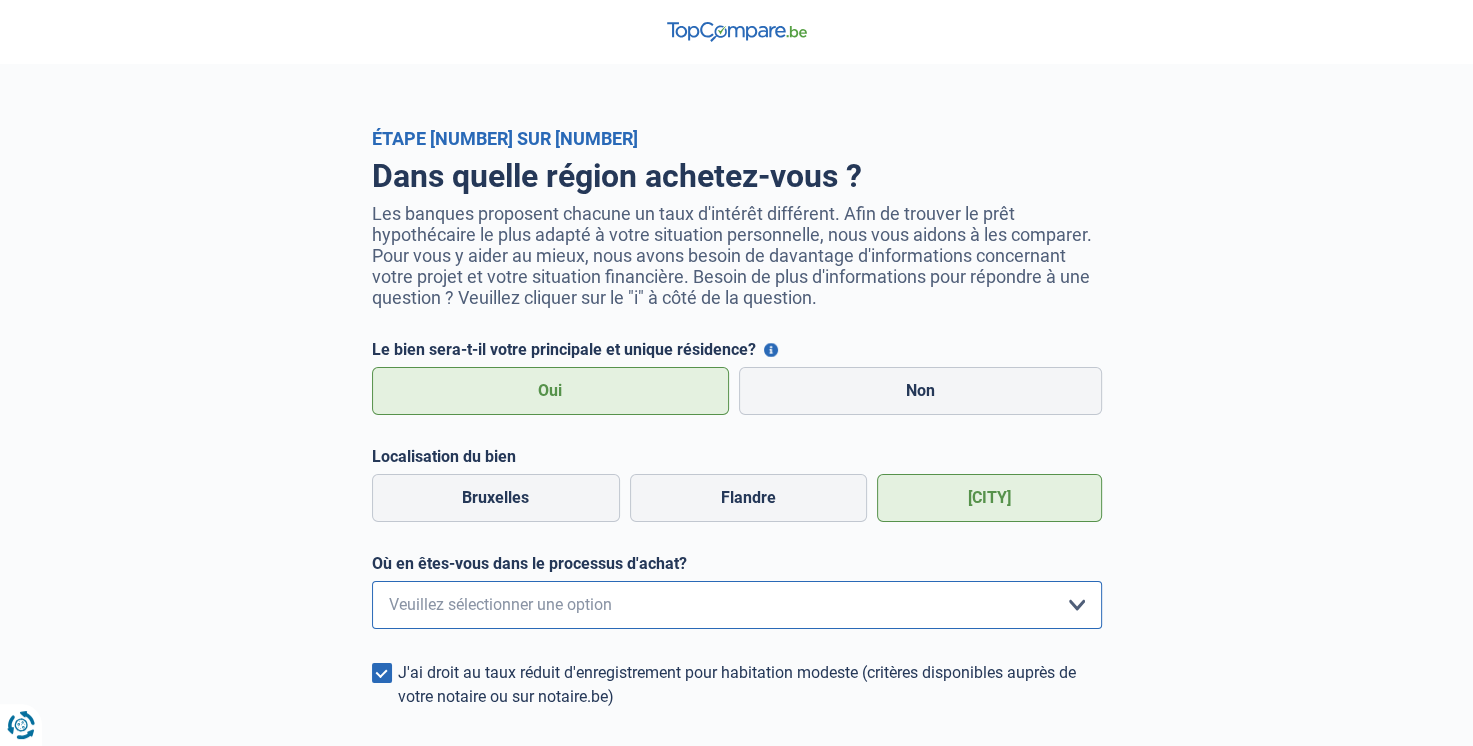 click on "Je me renseigne juste car je n'ai pas de projet d'achat concret actuellement Je visite activement mais je n'ai pas encore trouvé de bien J'ai trouvé une habitation et vais faire une offre dans les prochains jours J'ai trouvé un bien et mon offre a été acceptée
Veuillez sélectionner une option" at bounding box center [737, 605] 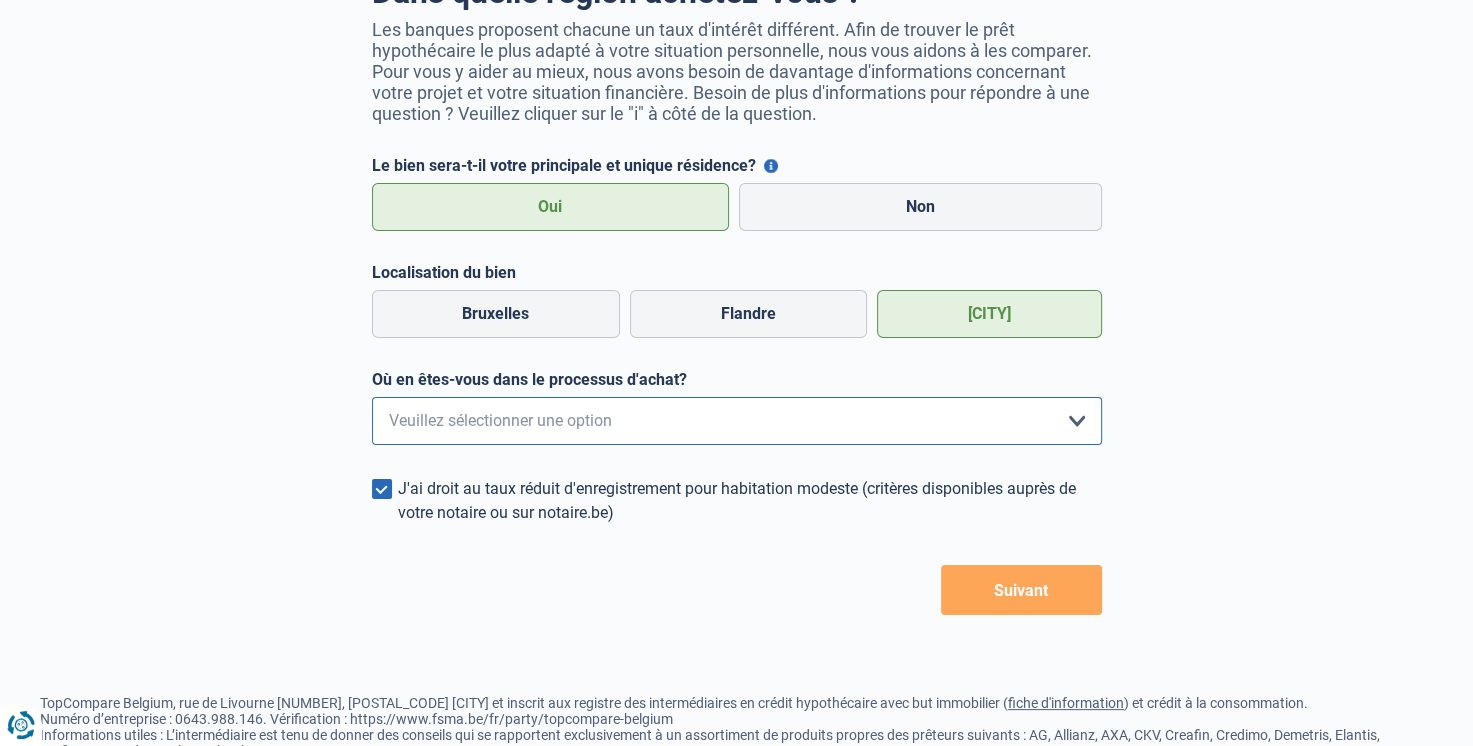 scroll, scrollTop: 200, scrollLeft: 0, axis: vertical 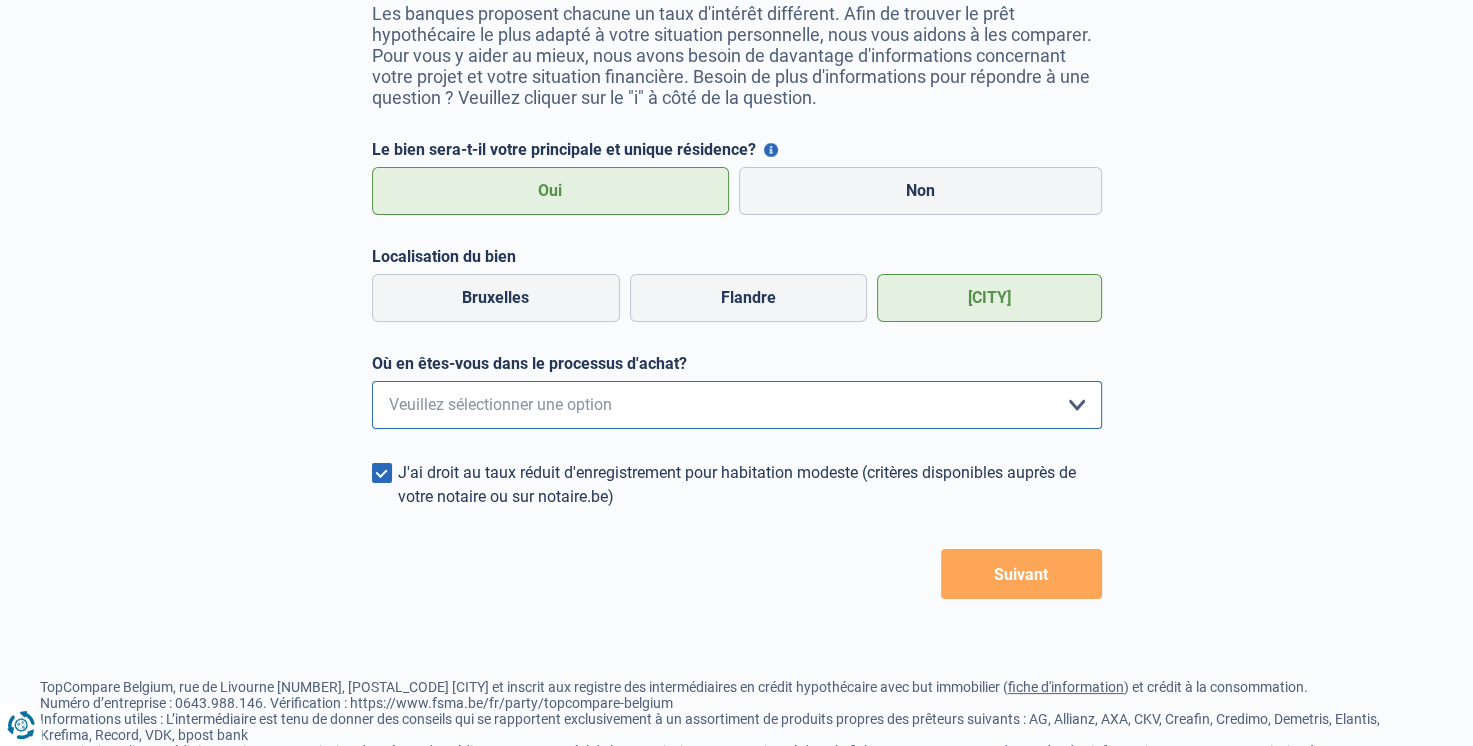 click on "Je me renseigne juste car je n'ai pas de projet d'achat concret actuellement Je visite activement mais je n'ai pas encore trouvé de bien J'ai trouvé une habitation et vais faire une offre dans les prochains jours J'ai trouvé un bien et mon offre a été acceptée
Veuillez sélectionner une option" at bounding box center [737, 405] 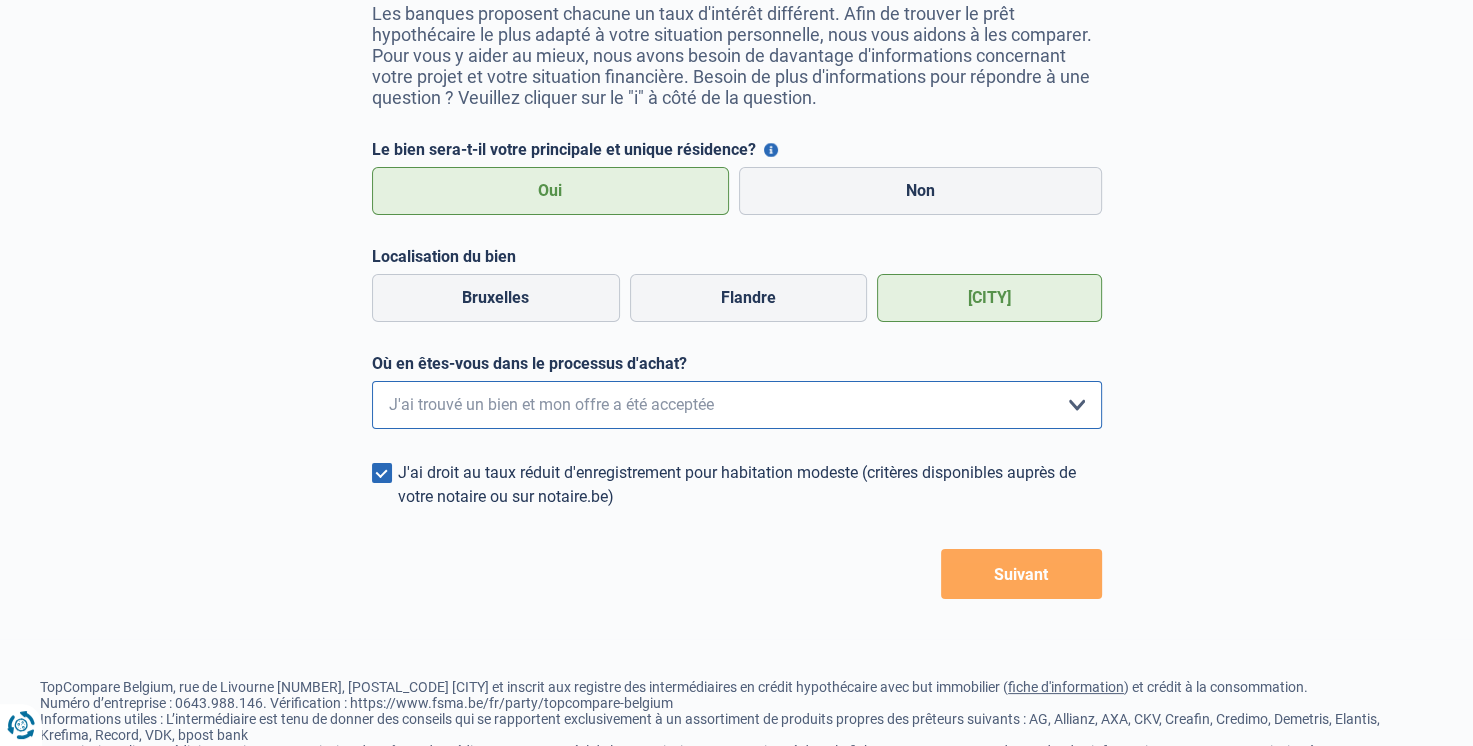 click on "Je me renseigne juste car je n'ai pas de projet d'achat concret actuellement Je visite activement mais je n'ai pas encore trouvé de bien J'ai trouvé une habitation et vais faire une offre dans les prochains jours J'ai trouvé un bien et mon offre a été acceptée
Veuillez sélectionner une option" at bounding box center (737, 405) 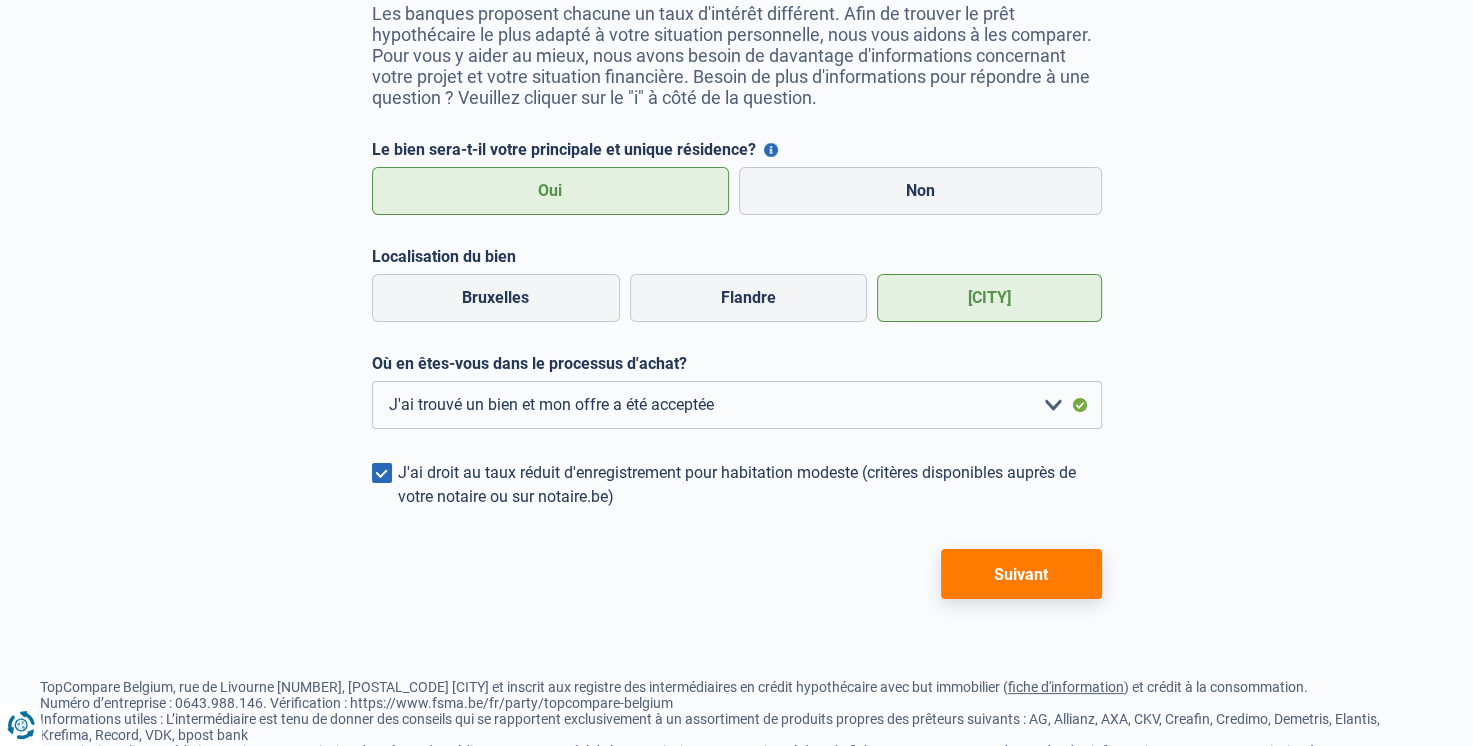 click on "Suivant" at bounding box center (1021, 574) 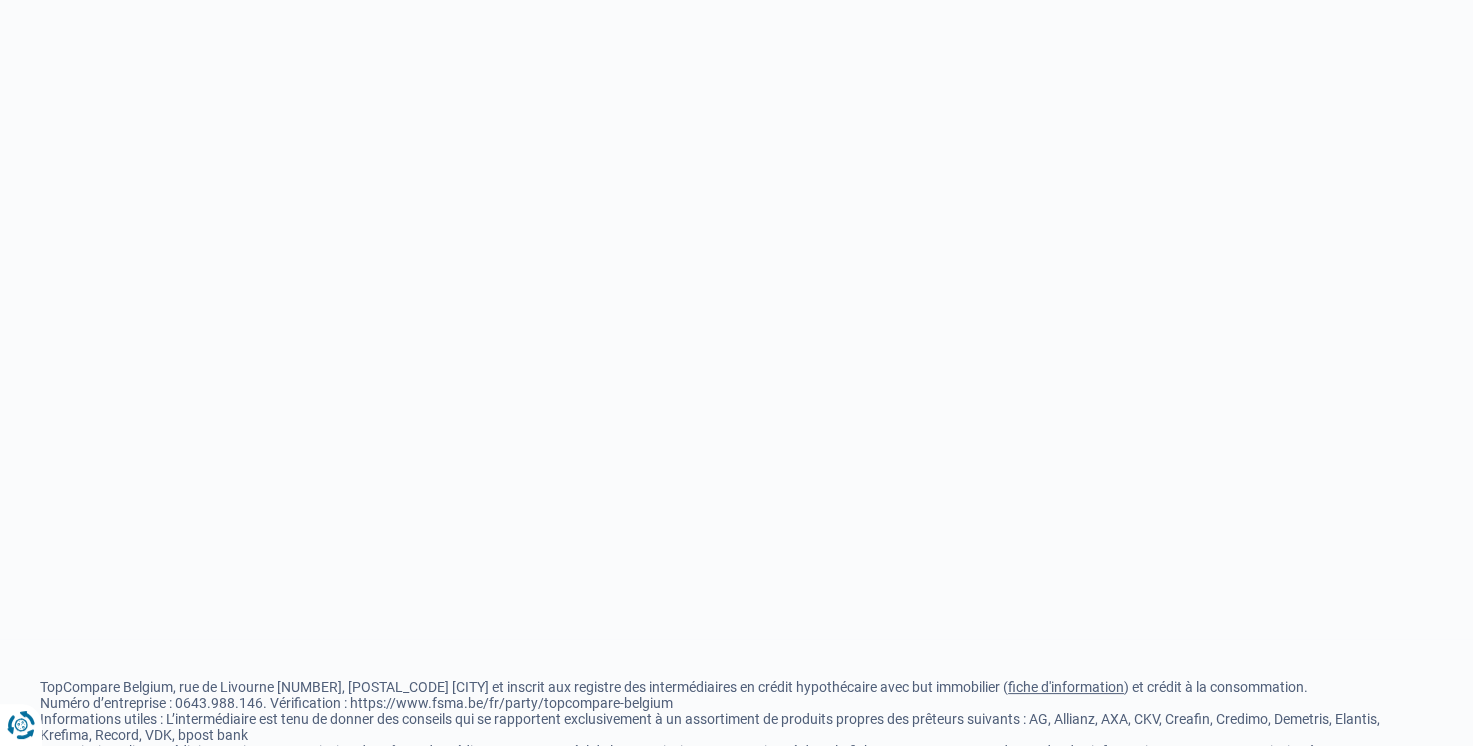 scroll, scrollTop: 0, scrollLeft: 0, axis: both 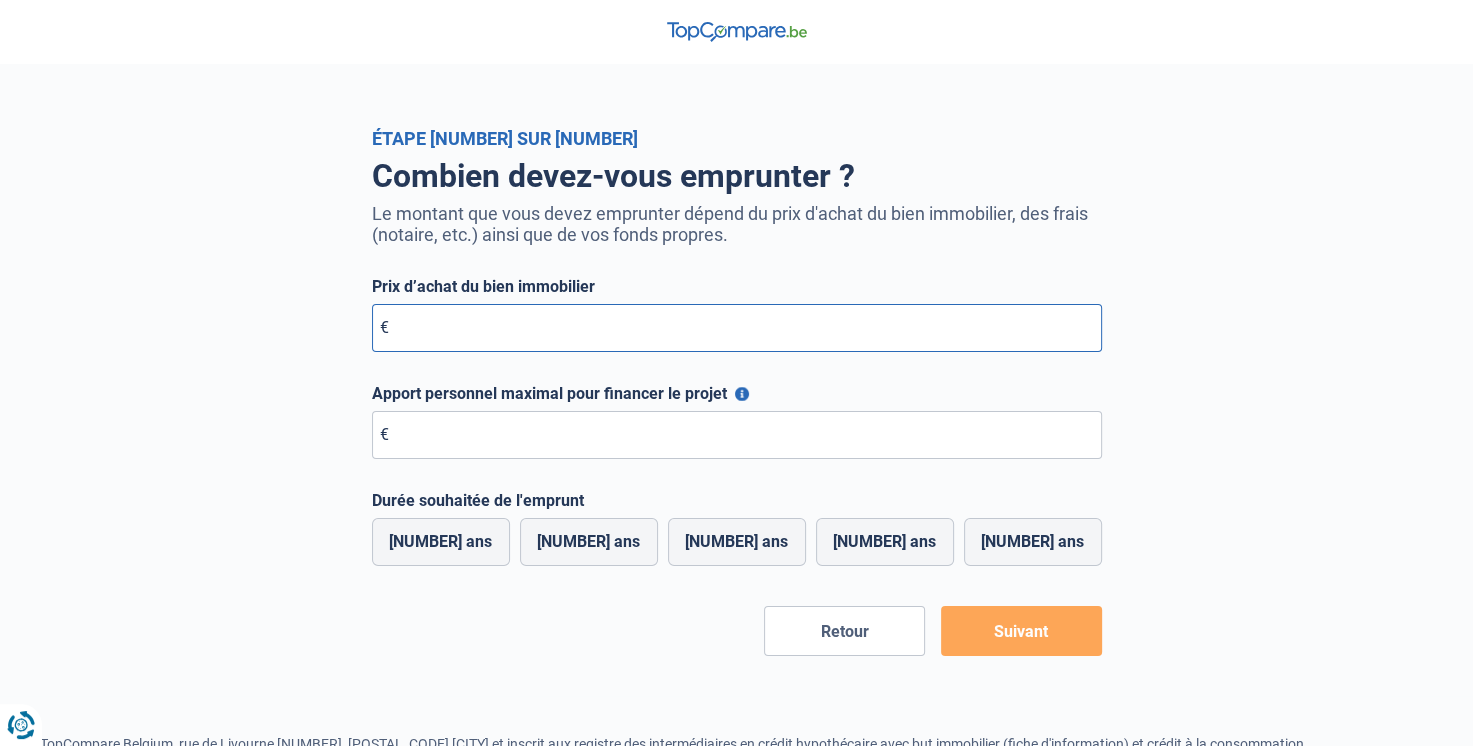 click on "Prix d’achat du bien immobilier" at bounding box center (737, 328) 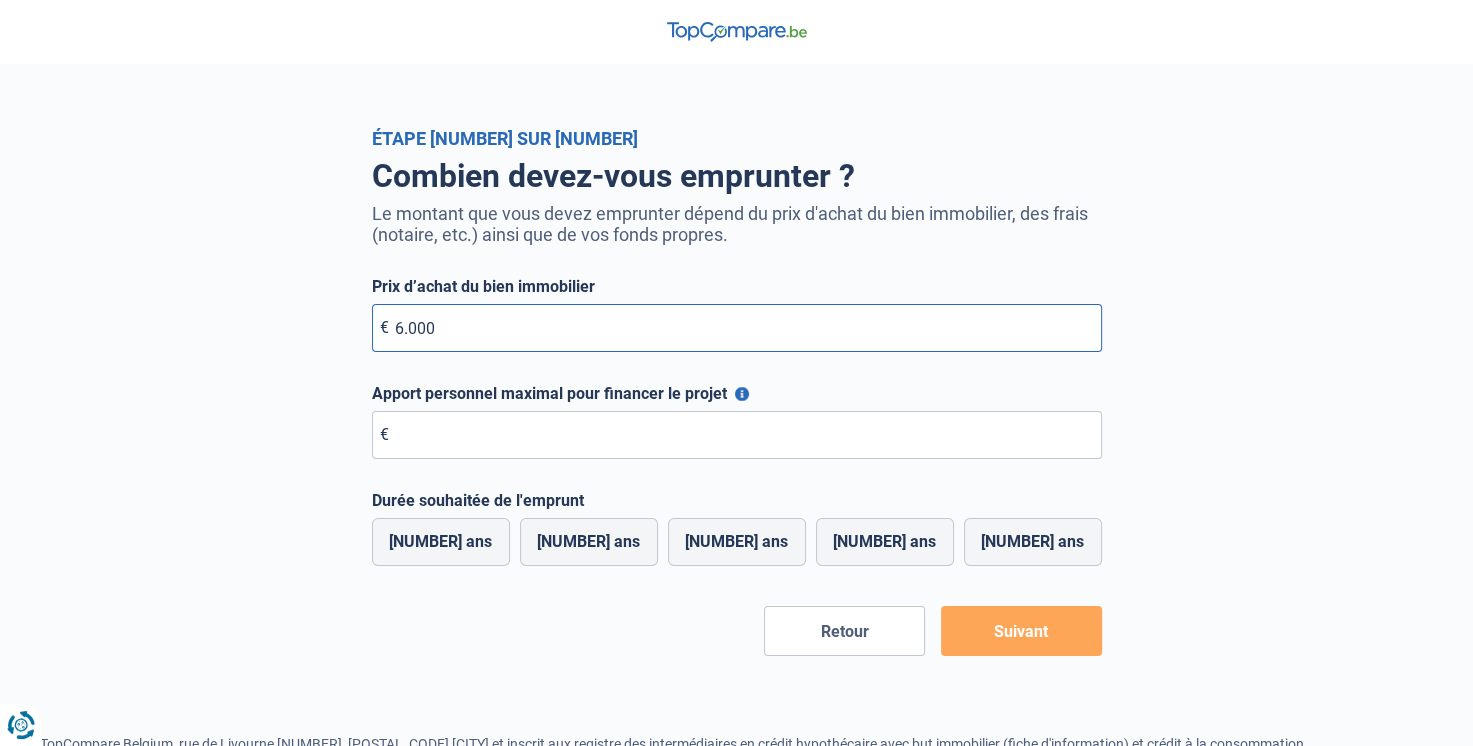 type on "6.000" 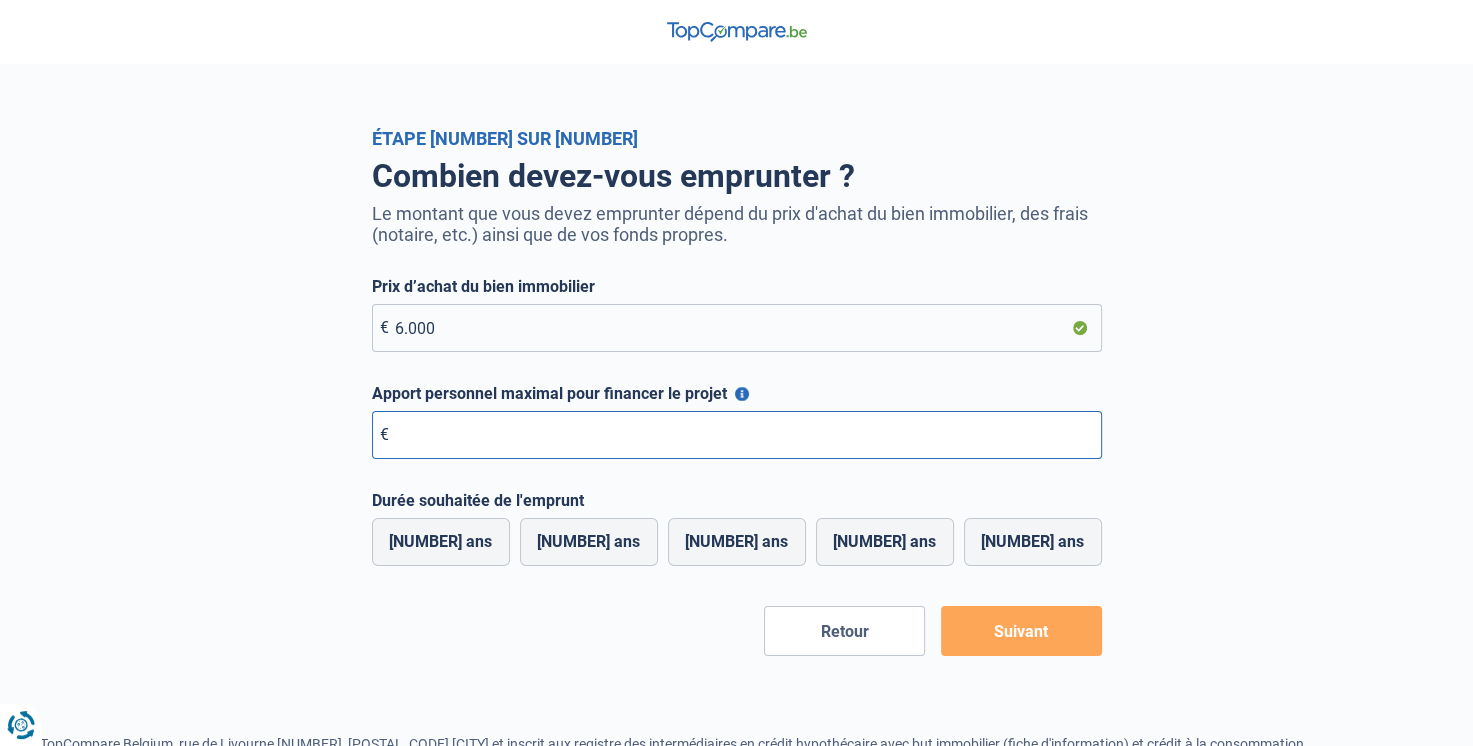 click on "Apport personnel maximal pour financer le projet" at bounding box center [737, 435] 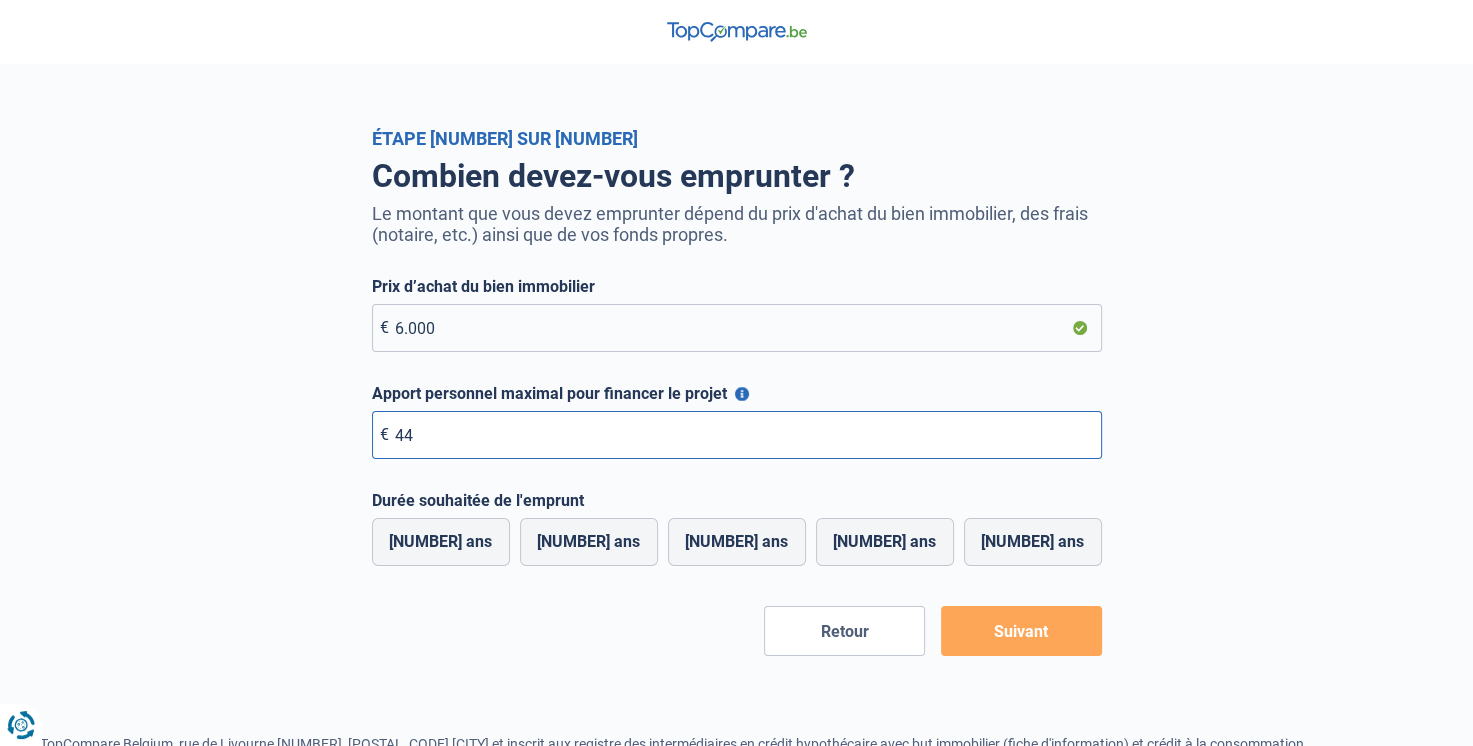 type on "4" 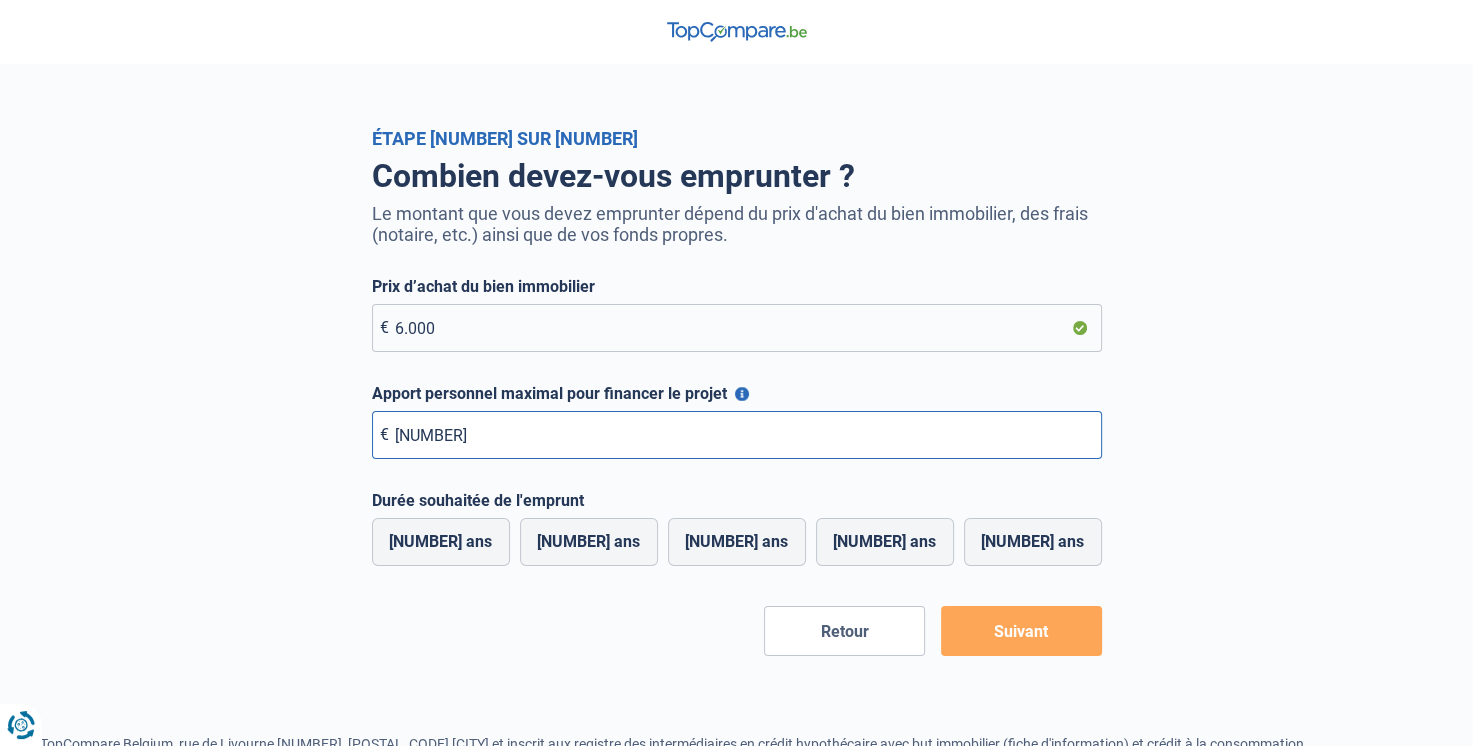 scroll, scrollTop: 100, scrollLeft: 0, axis: vertical 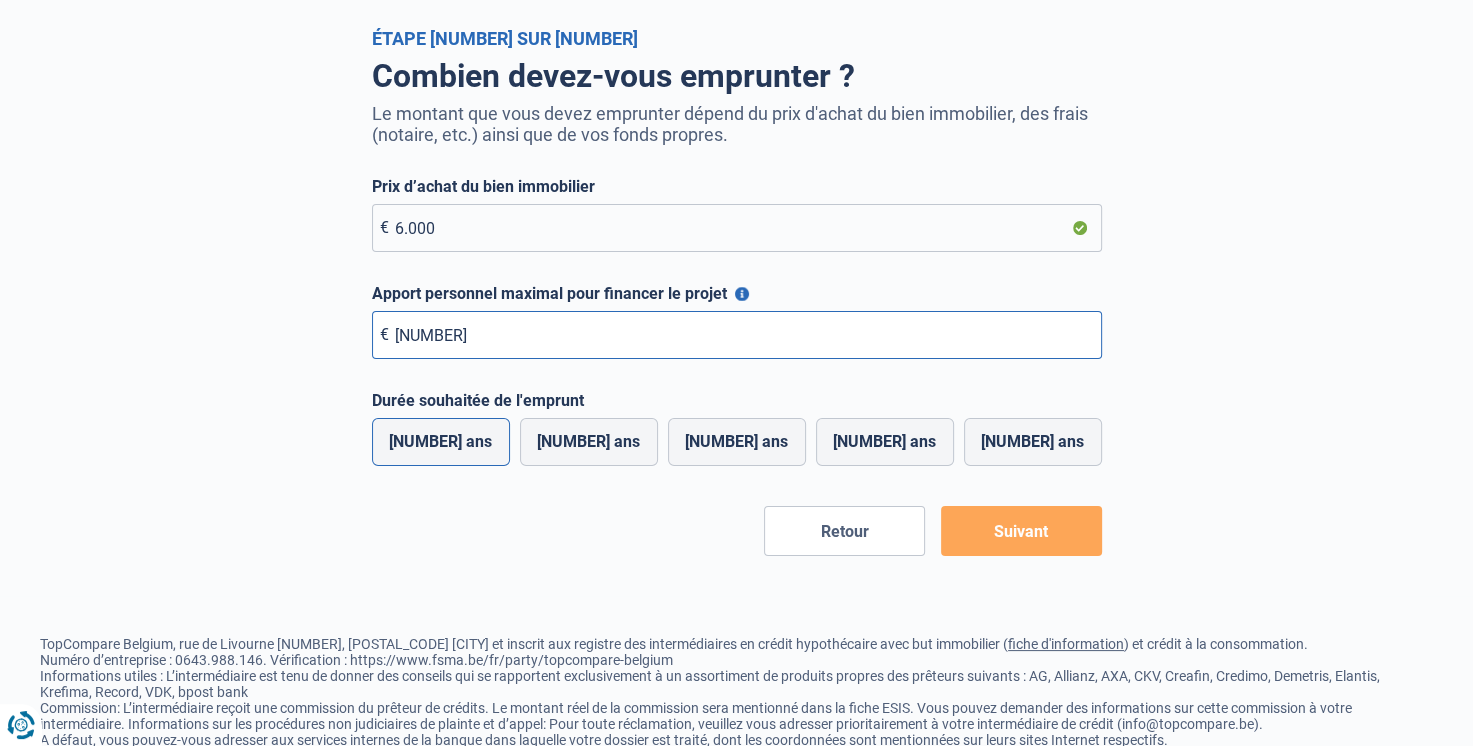 type on "2.400" 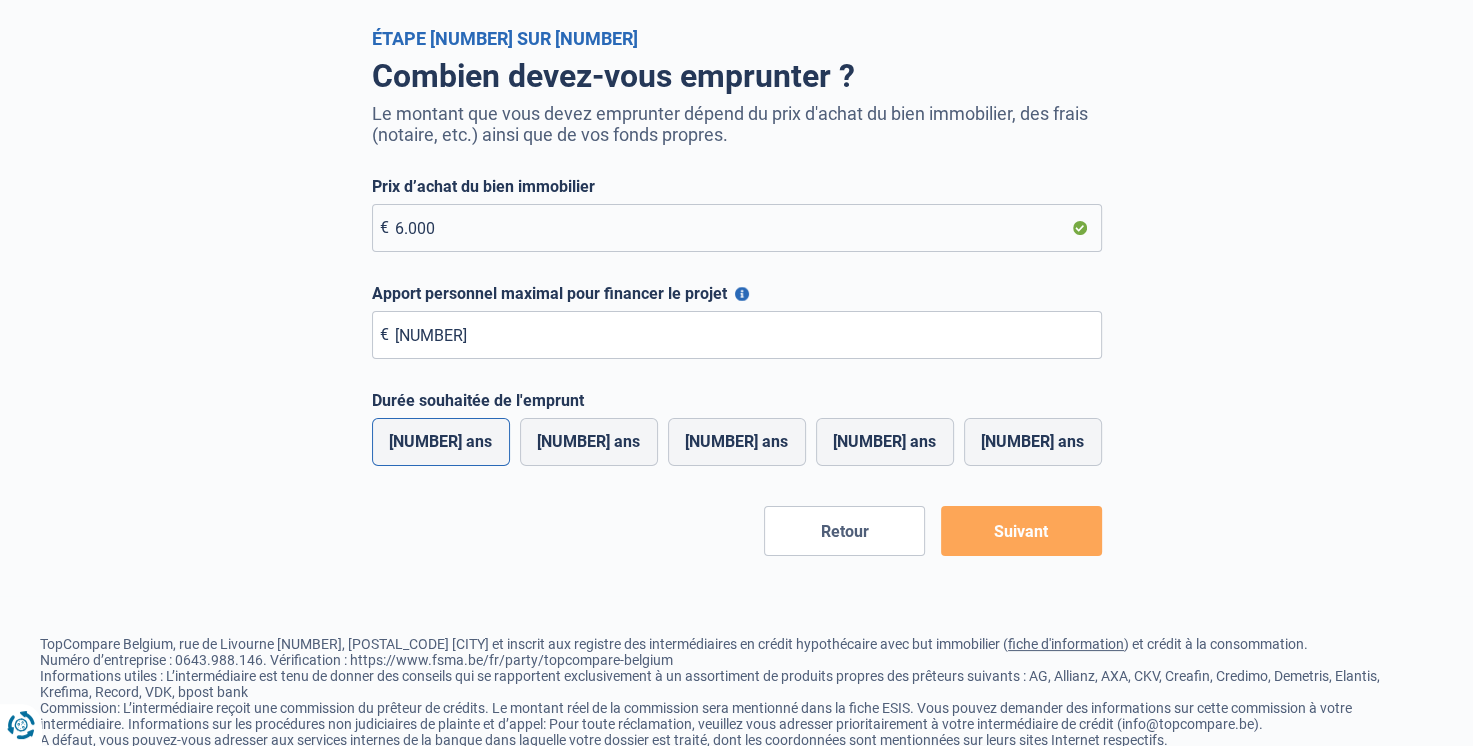click on "10 ans" at bounding box center [441, 442] 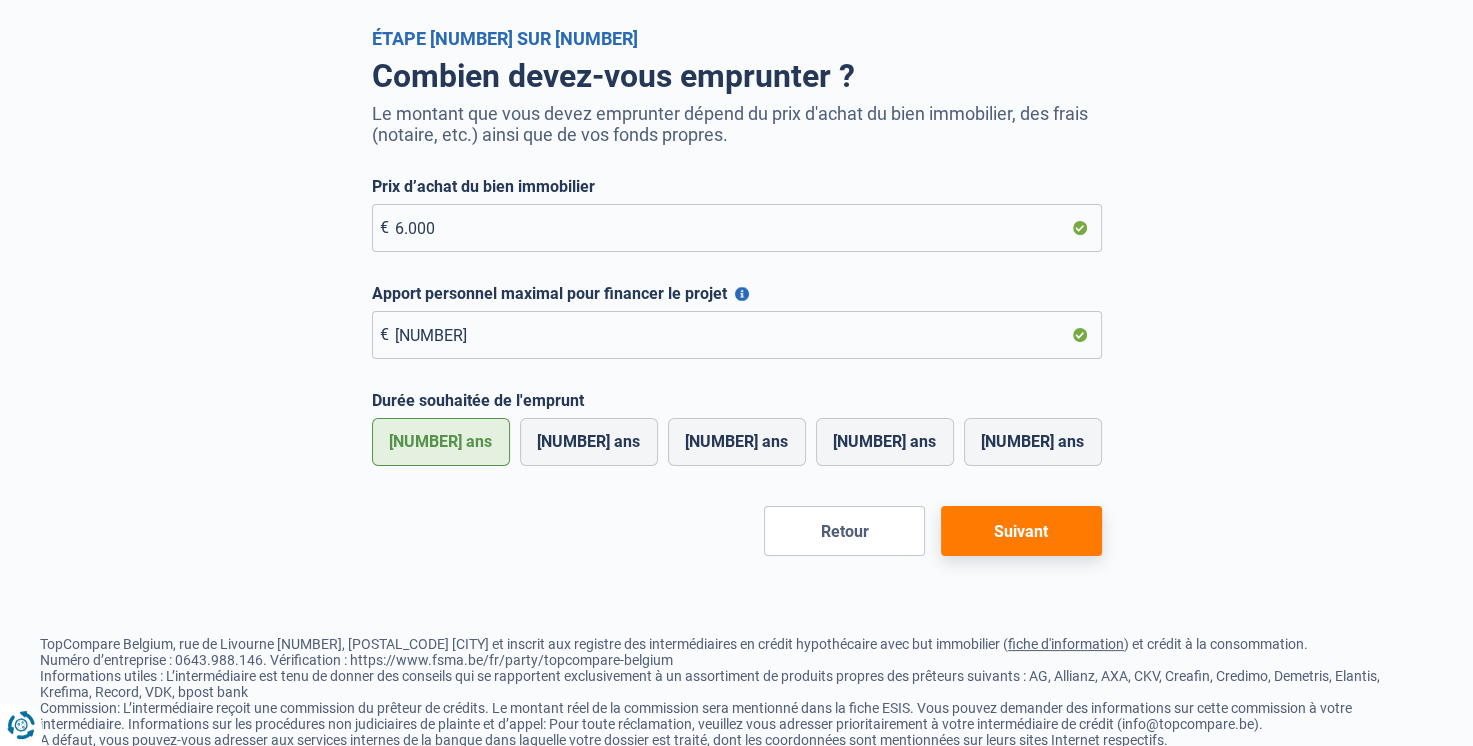 click on "Suivant" at bounding box center [1021, 531] 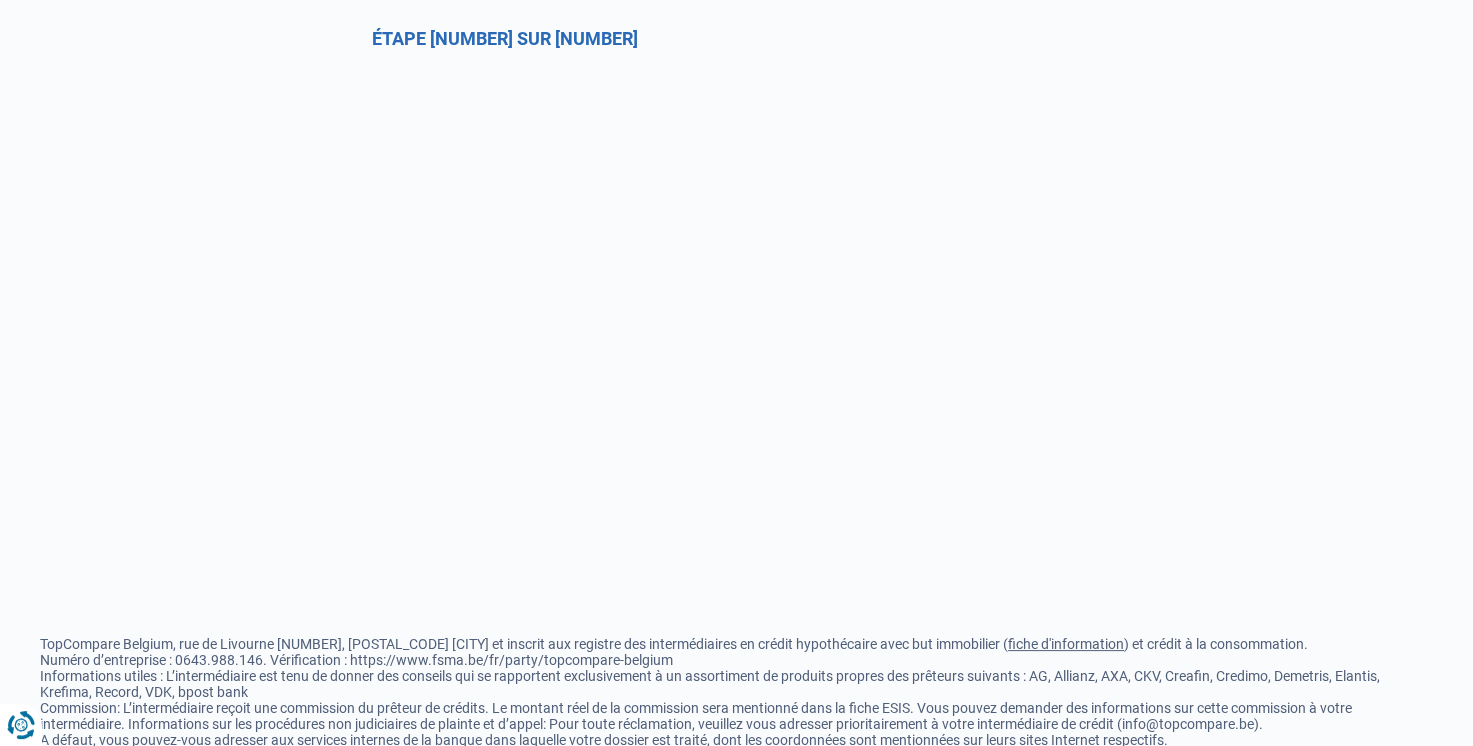scroll, scrollTop: 0, scrollLeft: 0, axis: both 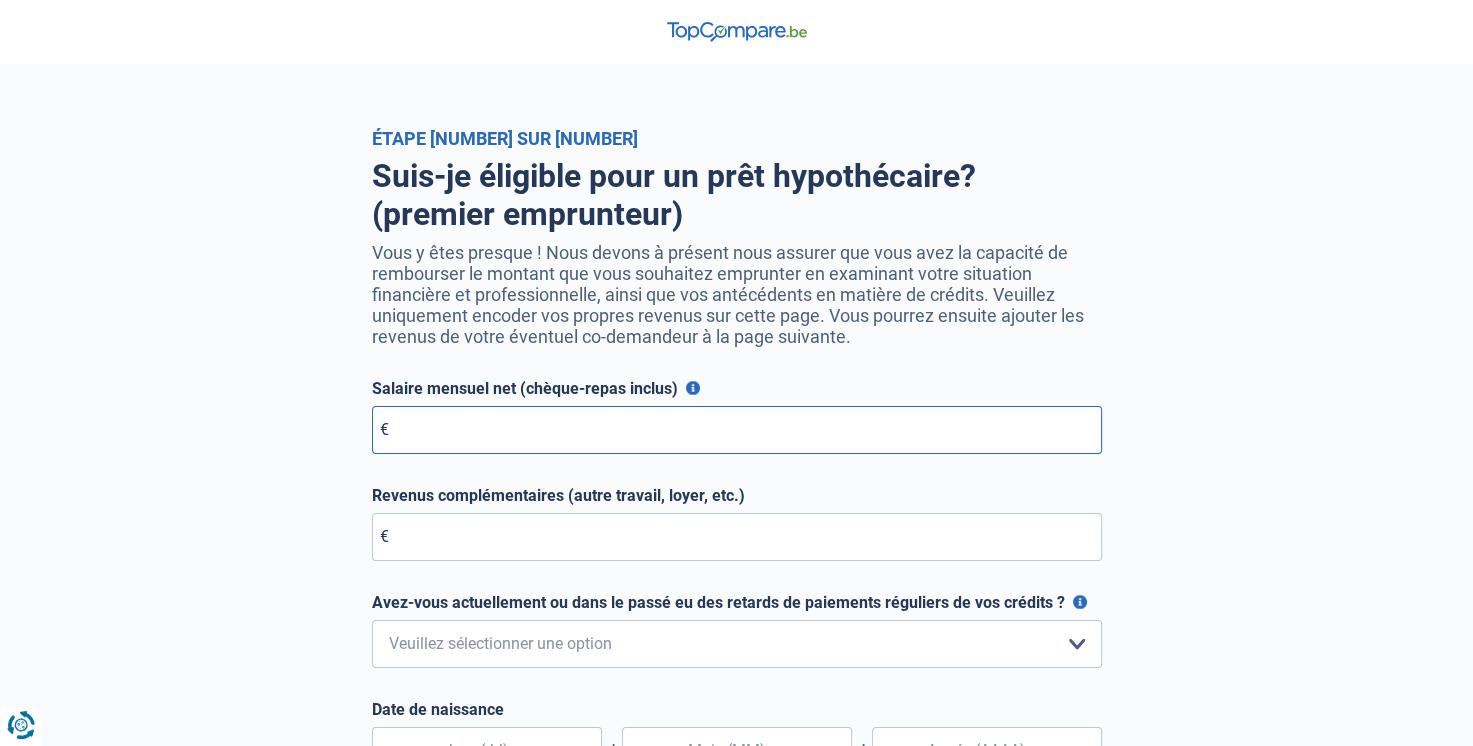 click on "Salaire mensuel net (chèque-repas inclus)" at bounding box center [737, 430] 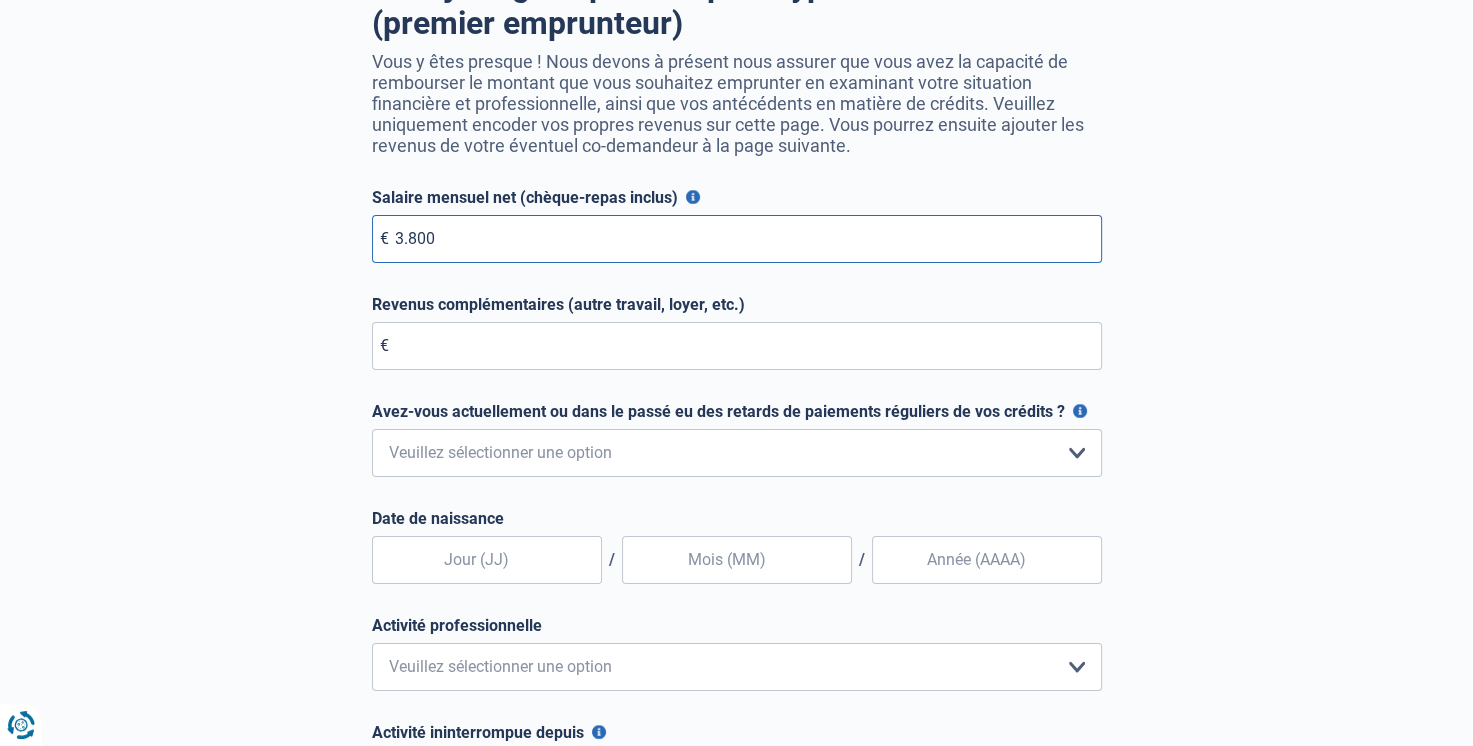 scroll, scrollTop: 200, scrollLeft: 0, axis: vertical 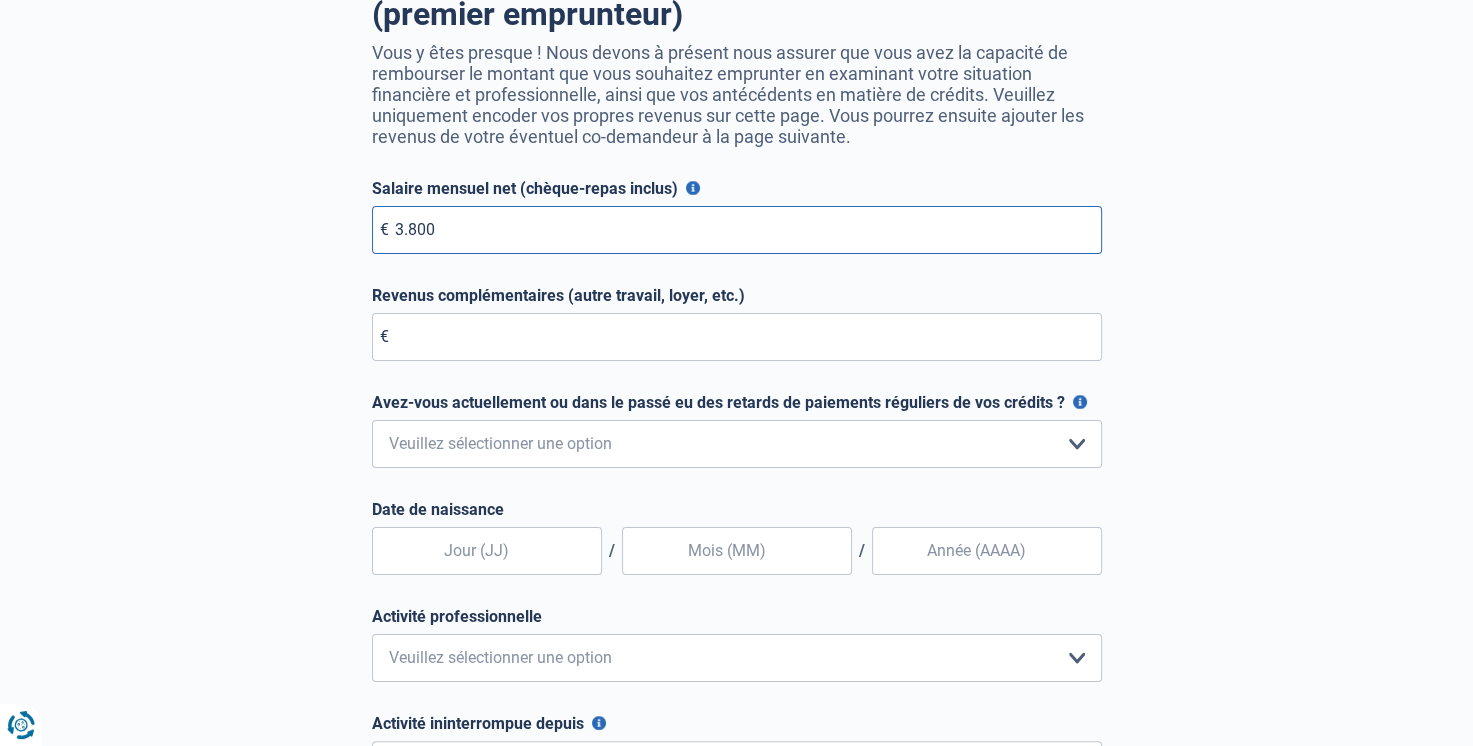 type on "3.800" 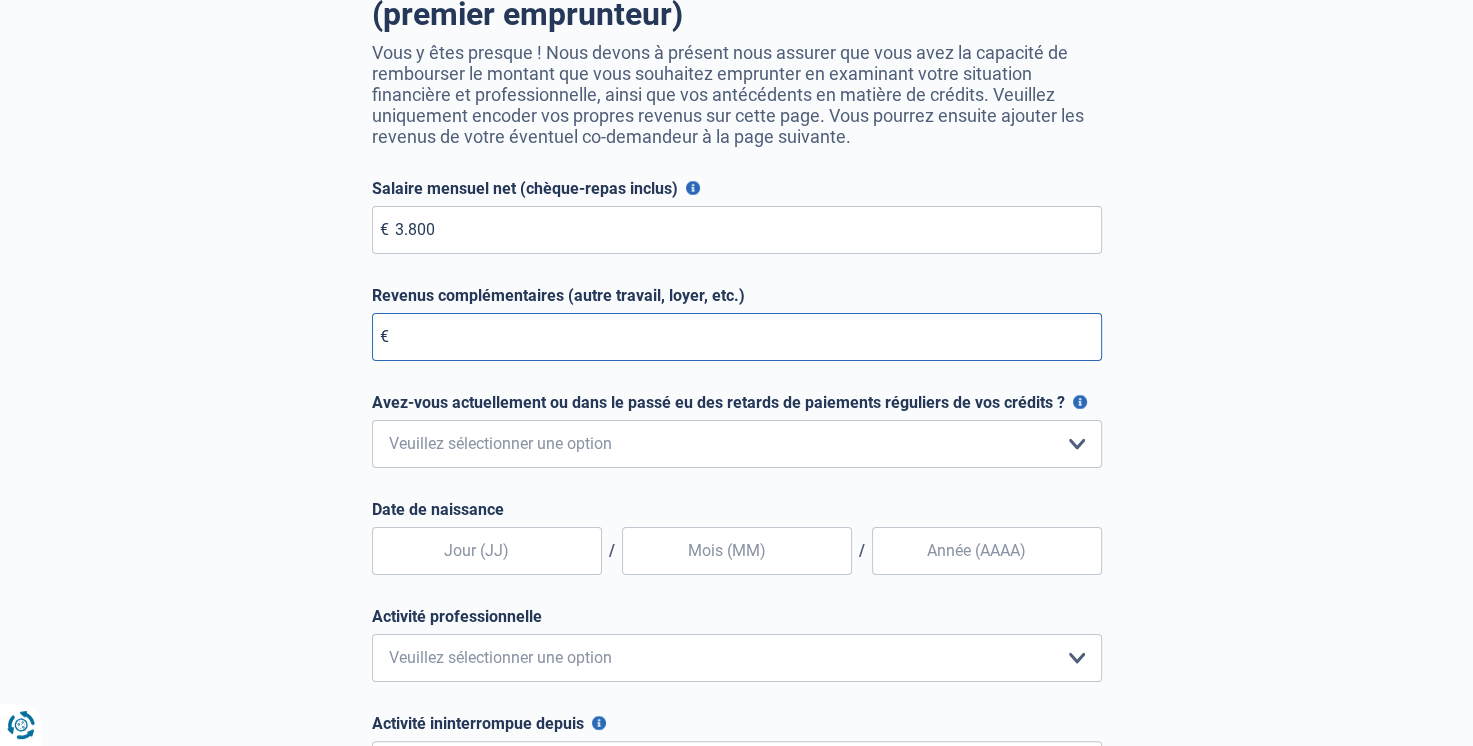 click on "Revenus complémentaires (autre travail, loyer, etc.)" at bounding box center [737, 337] 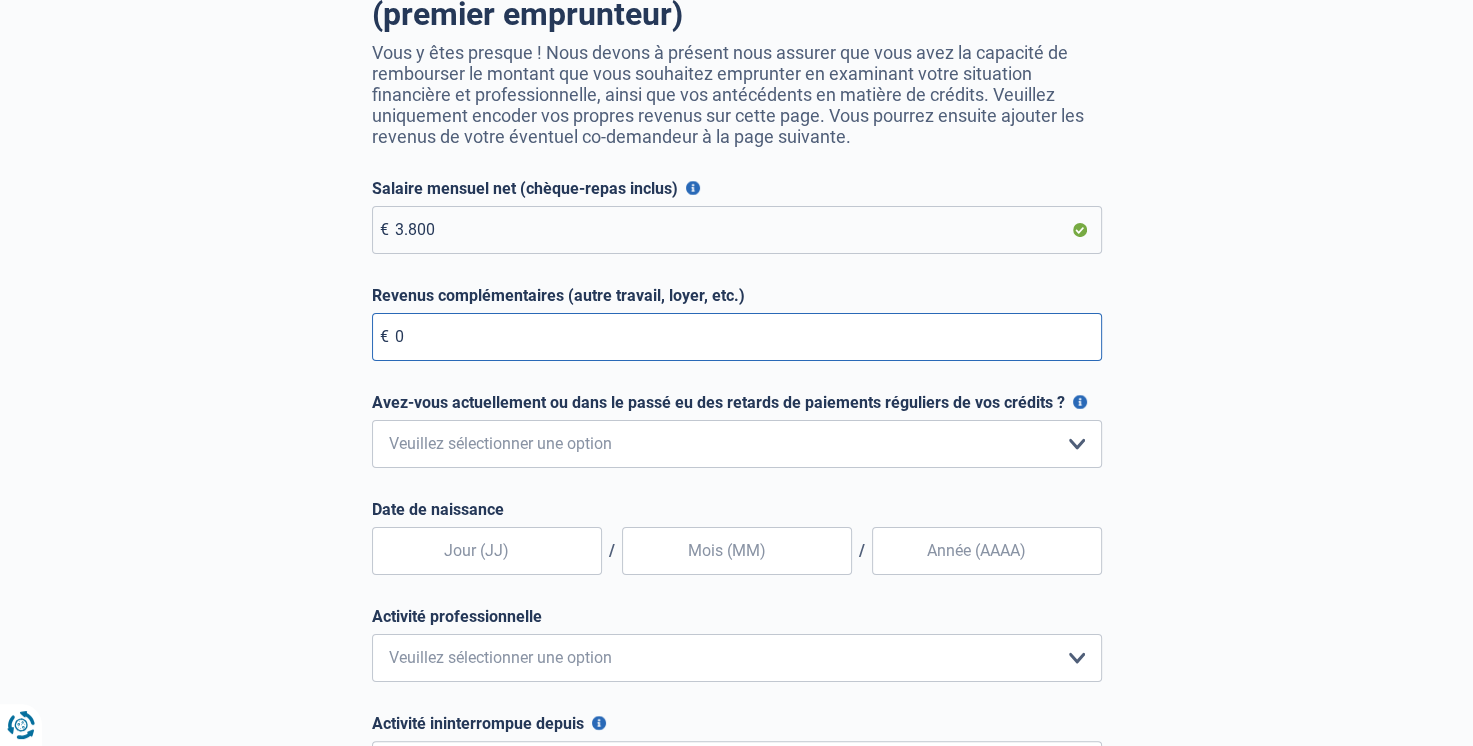 type on "0" 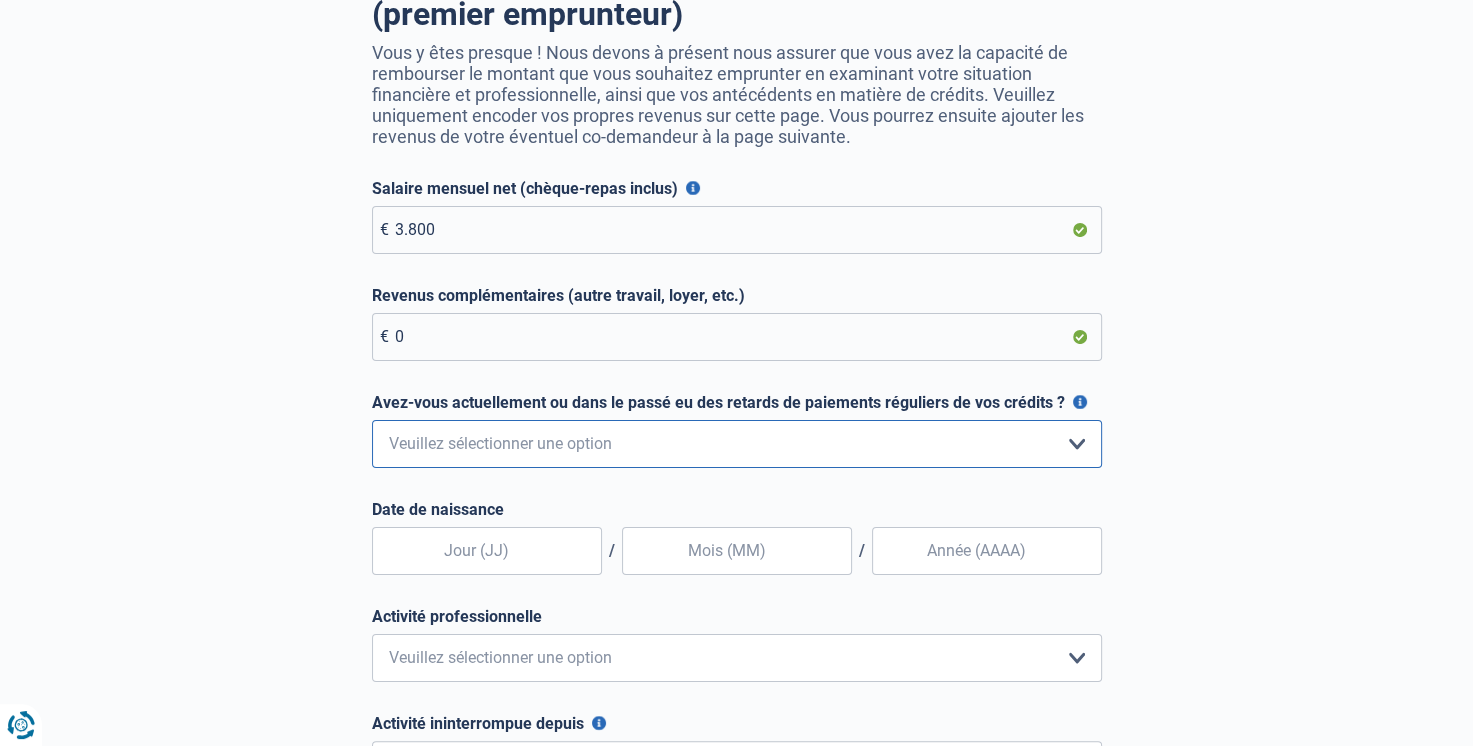 click on "Non, jamais Oui mais j'ai tout remboursé il y a moins d'un an Oui mais cela fait plus d'un an que j'ai remboursé mes retards de paiements Oui, je n'ai pas encore effectué de remboursements
Veuillez sélectionner une option" at bounding box center (737, 444) 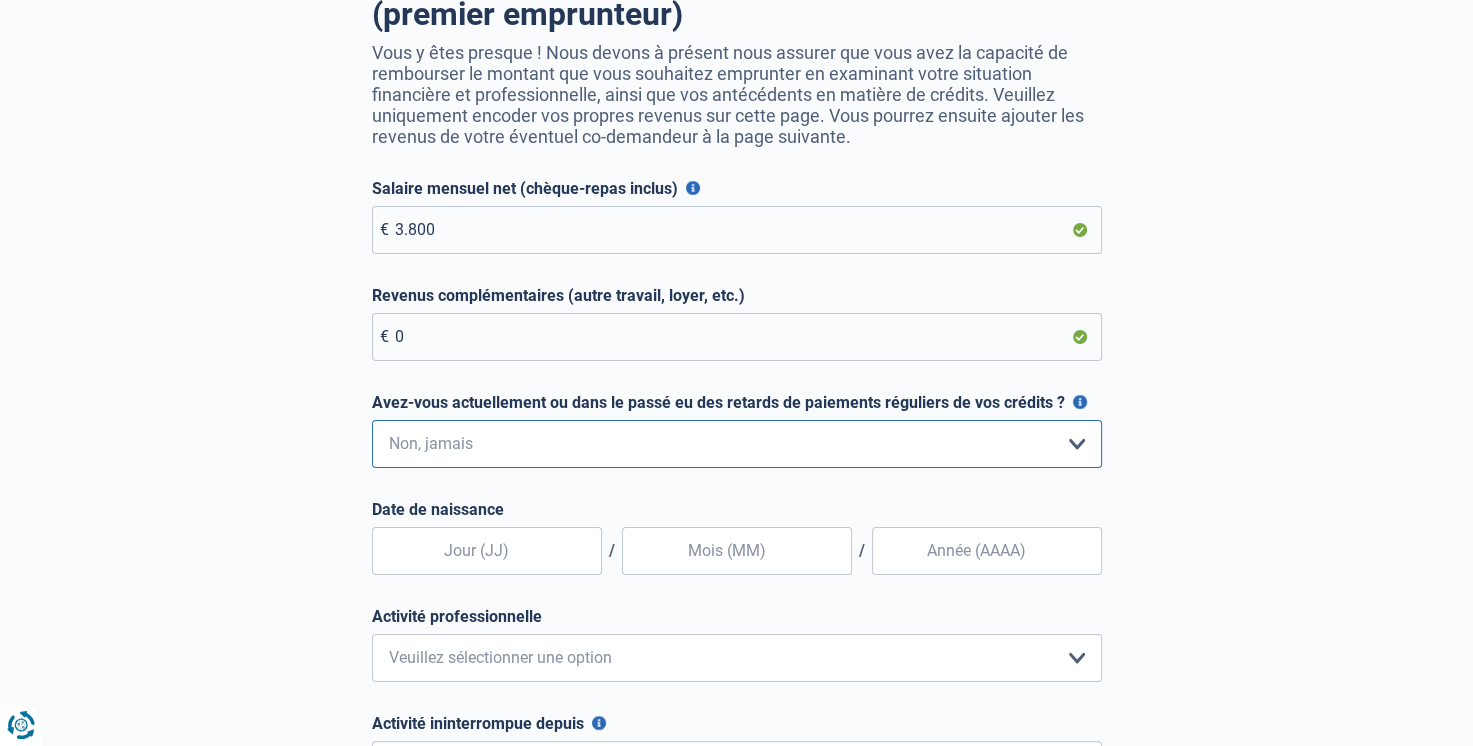 click on "Non, jamais Oui mais j'ai tout remboursé il y a moins d'un an Oui mais cela fait plus d'un an que j'ai remboursé mes retards de paiements Oui, je n'ai pas encore effectué de remboursements
Veuillez sélectionner une option" at bounding box center (737, 444) 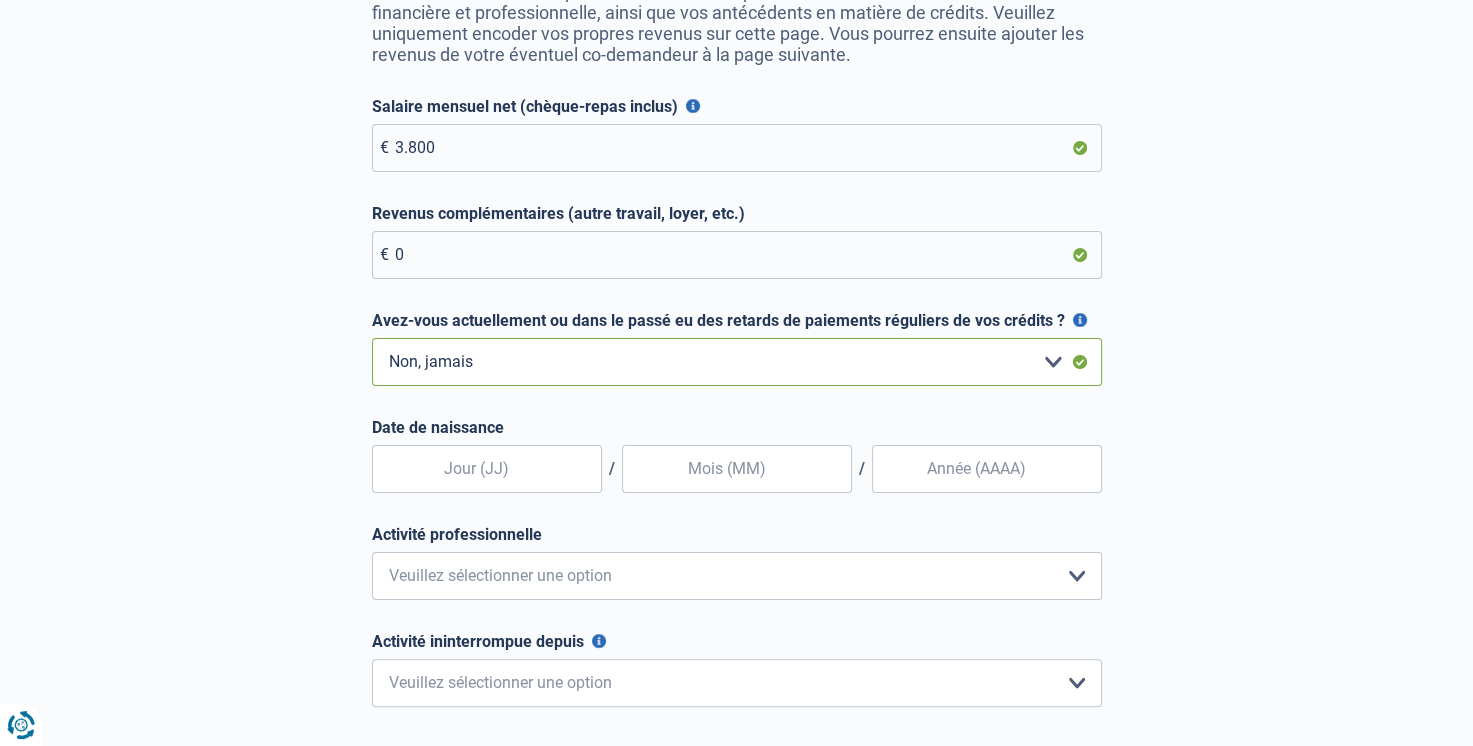 scroll, scrollTop: 400, scrollLeft: 0, axis: vertical 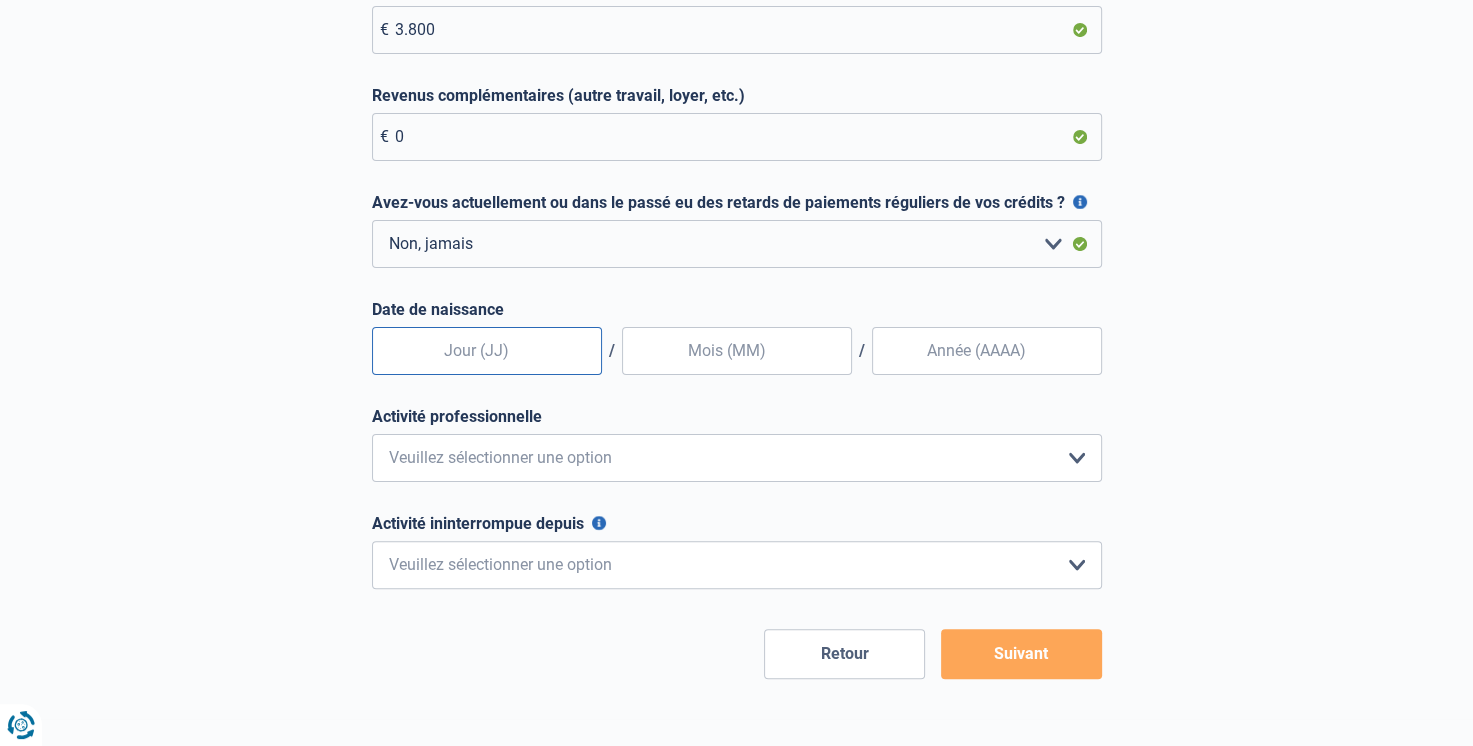 click at bounding box center [487, 351] 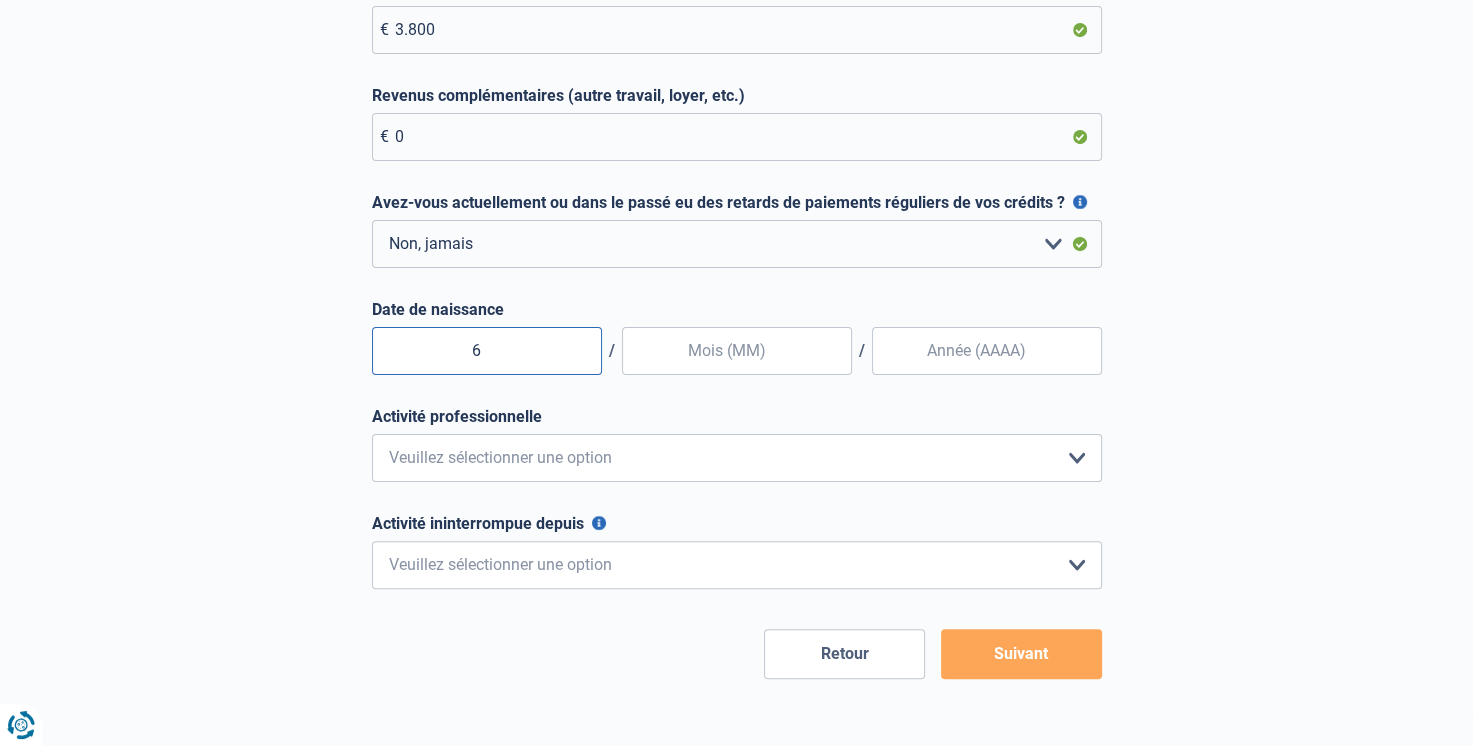 type on "6" 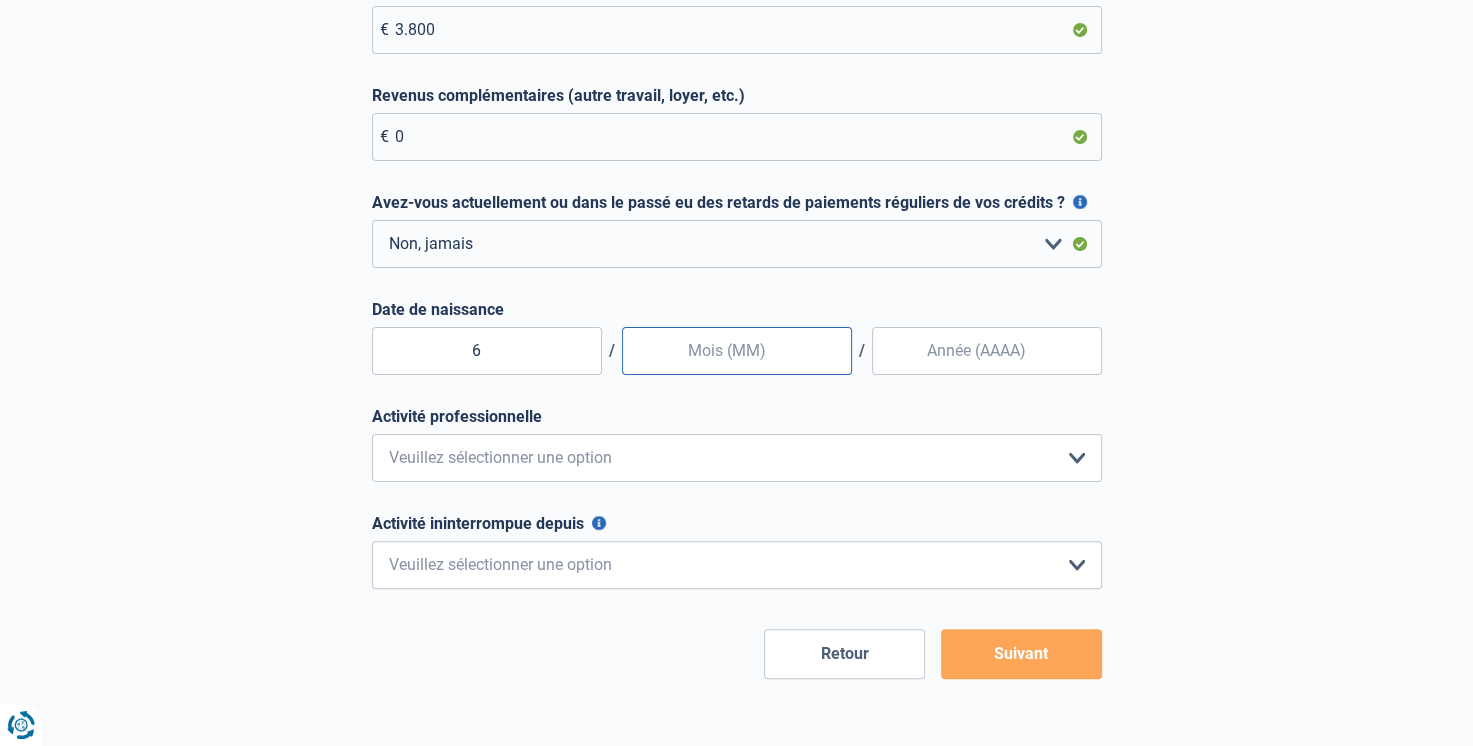 click at bounding box center (737, 351) 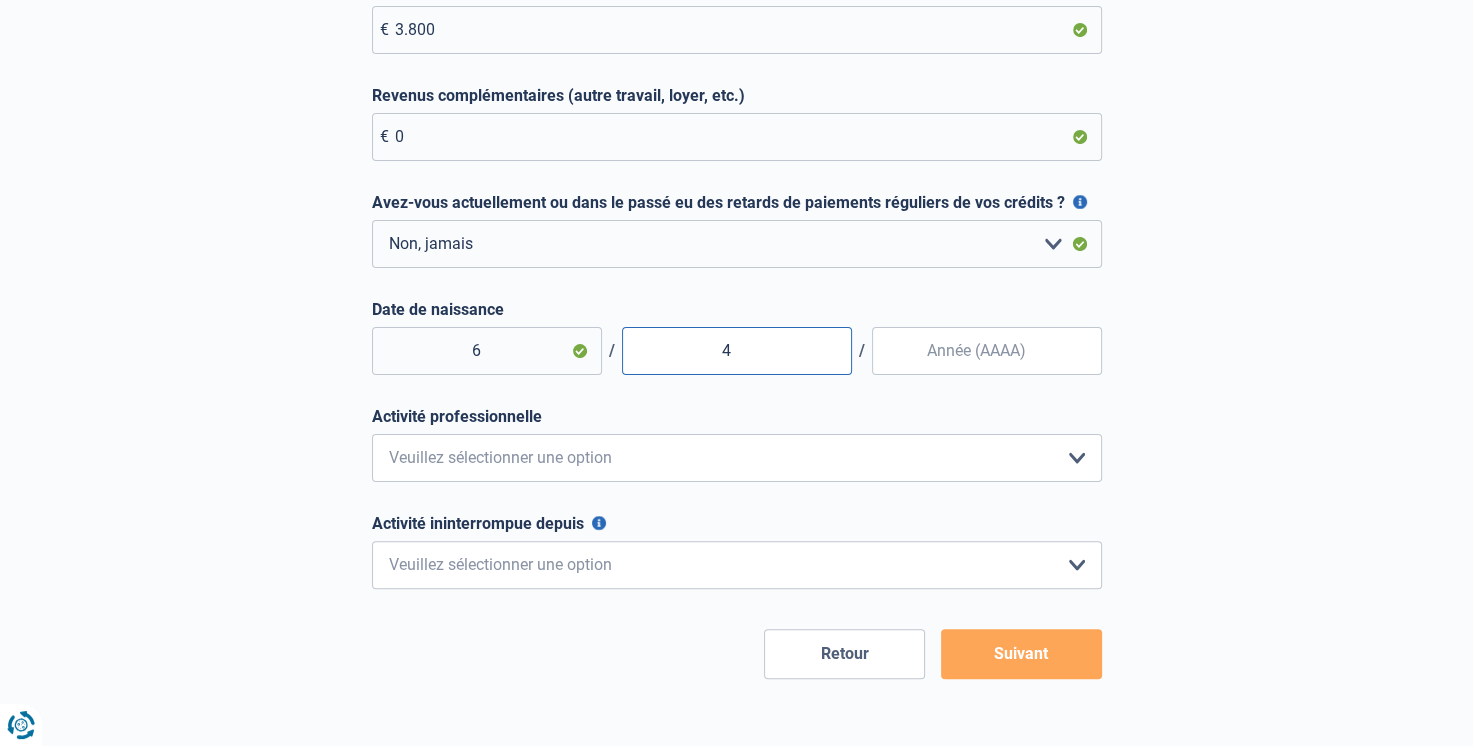 type on "4" 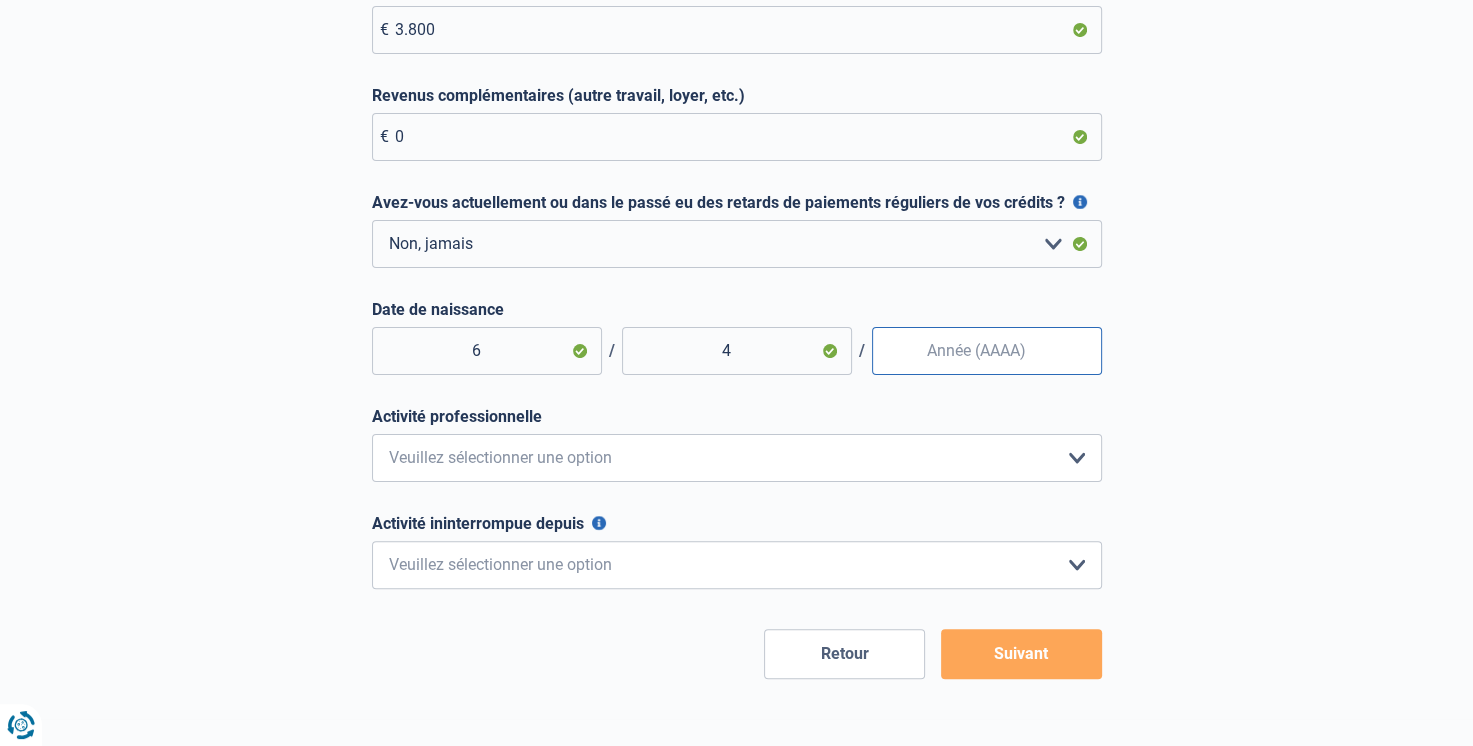 click on "Date de naissance" at bounding box center [987, 351] 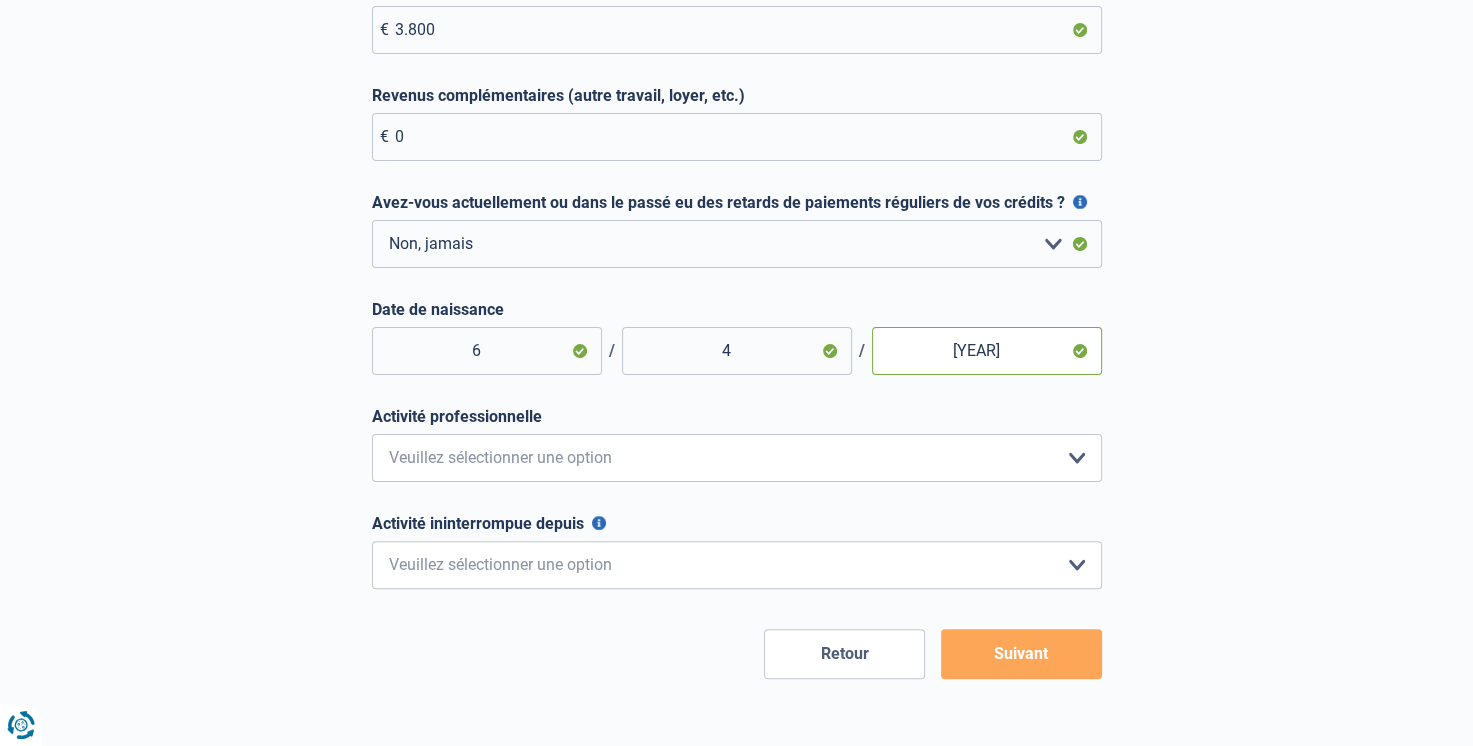 type on "1971" 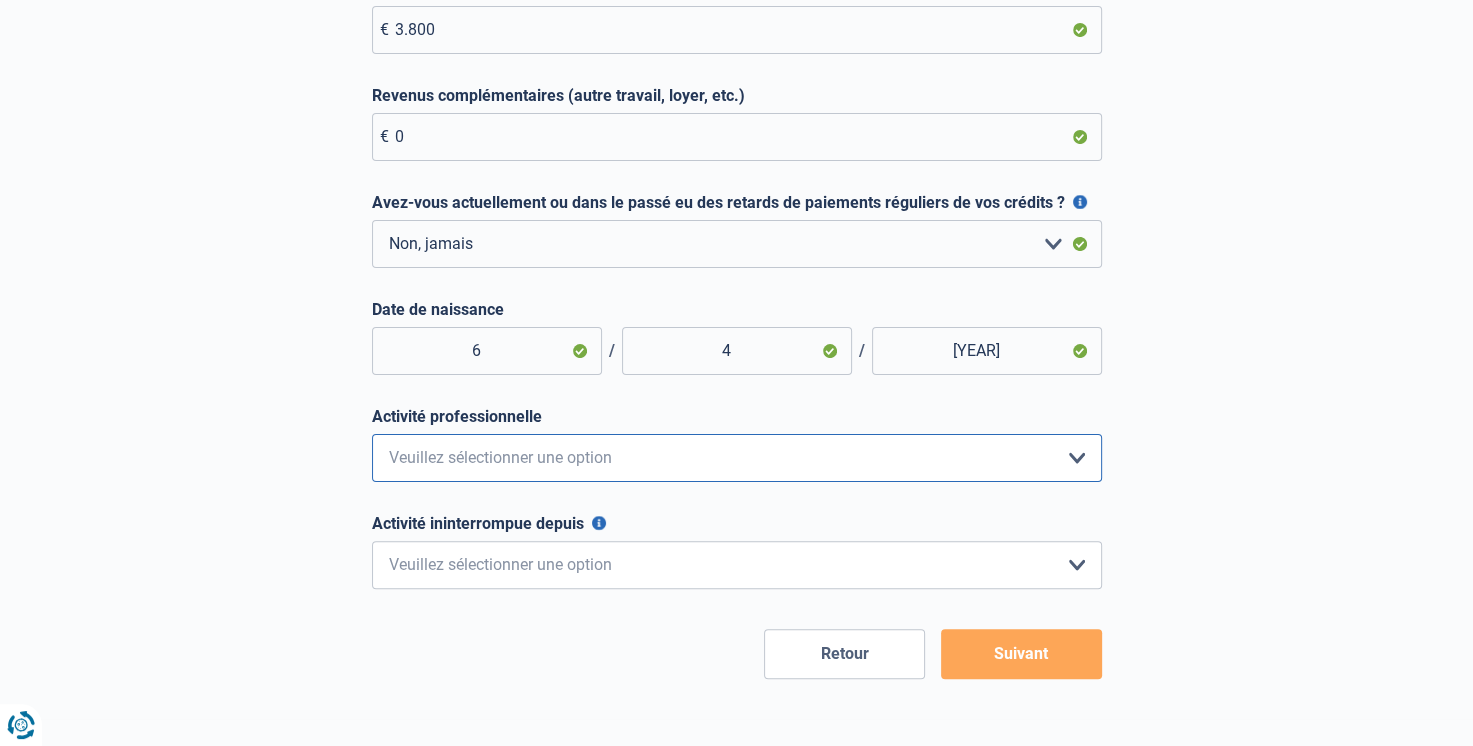 click on "Employé privé Ouvrier Fonctionnaire Indépendant Dirigeant d'entreprise Pensionné Profession libérale Chômeur Invalide permanent Intérimaire Mutuelle Société Etudiant Rentier Sans profession
Veuillez sélectionner une option" at bounding box center [737, 458] 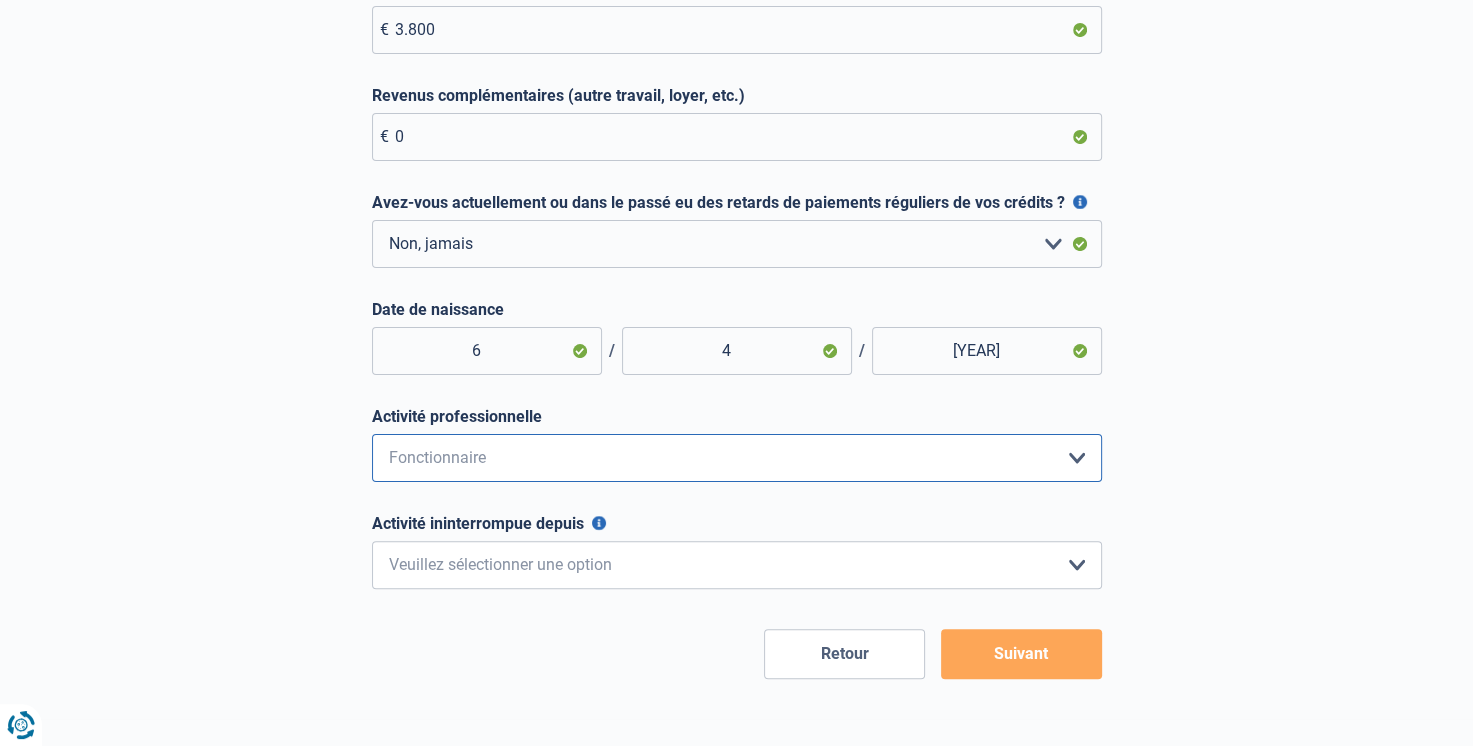 click on "Employé privé Ouvrier Fonctionnaire Indépendant Dirigeant d'entreprise Pensionné Profession libérale Chômeur Invalide permanent Intérimaire Mutuelle Société Etudiant Rentier Sans profession
Veuillez sélectionner une option" at bounding box center [737, 458] 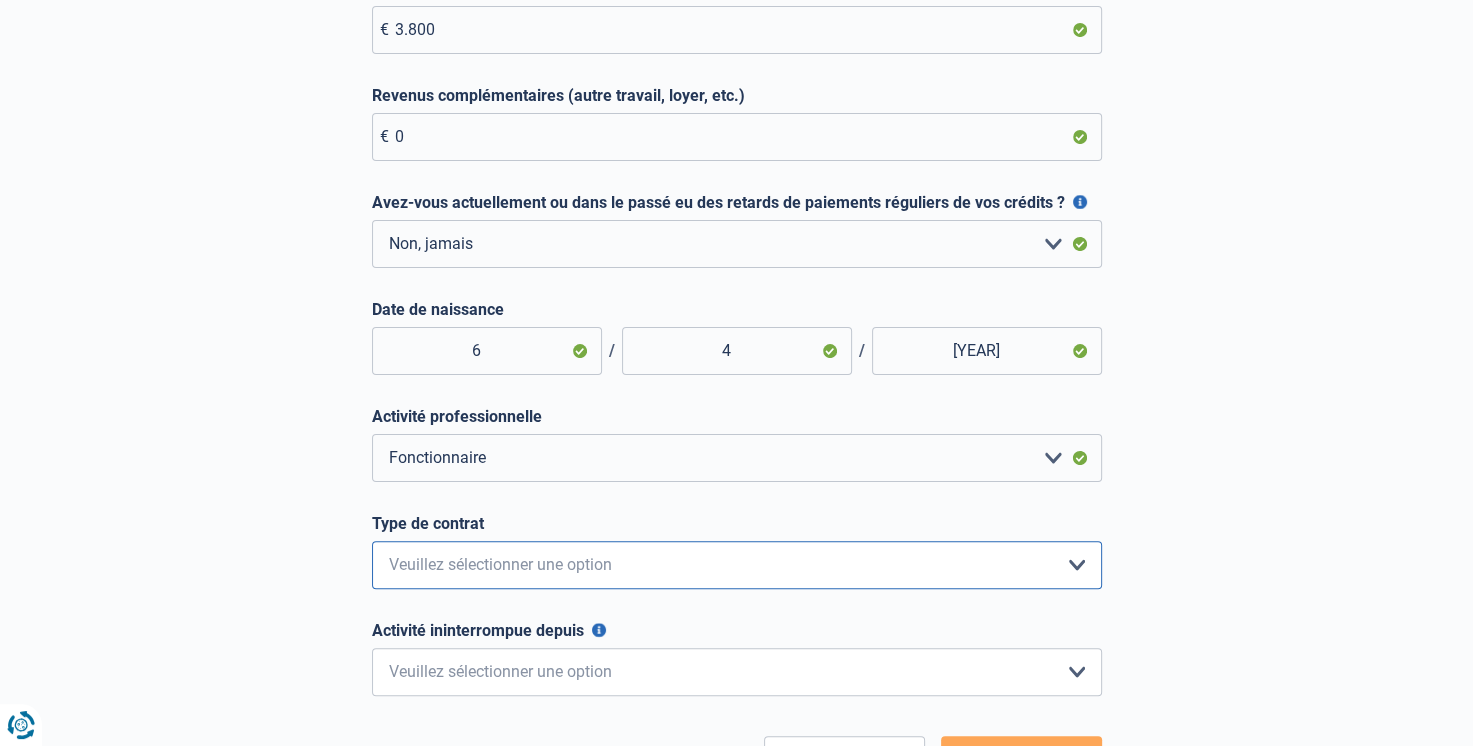click on "Intérimaire Contrat à Durée Indéterminée Contrat à Durée Déterminée
Veuillez sélectionner une option" at bounding box center [737, 565] 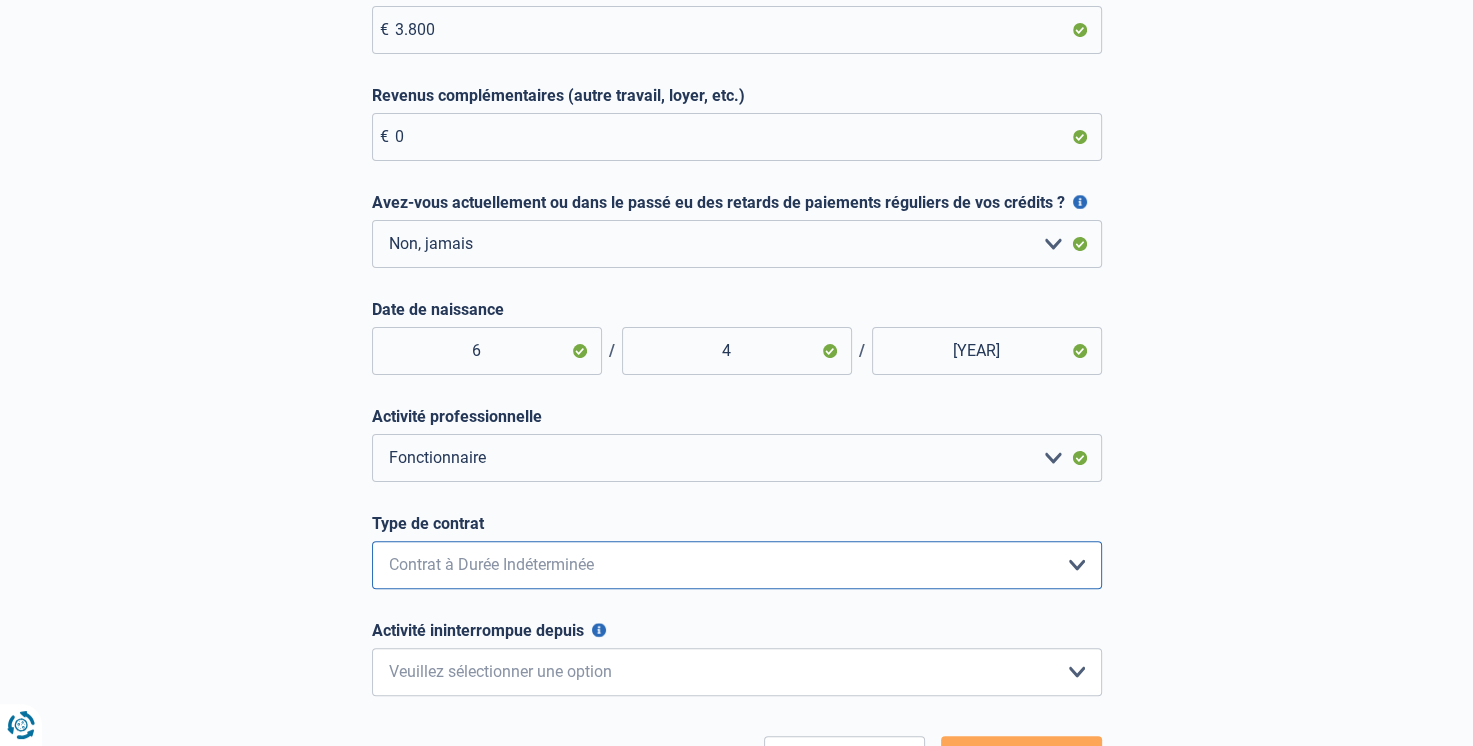 click on "Intérimaire Contrat à Durée Indéterminée Contrat à Durée Déterminée
Veuillez sélectionner une option" at bounding box center (737, 565) 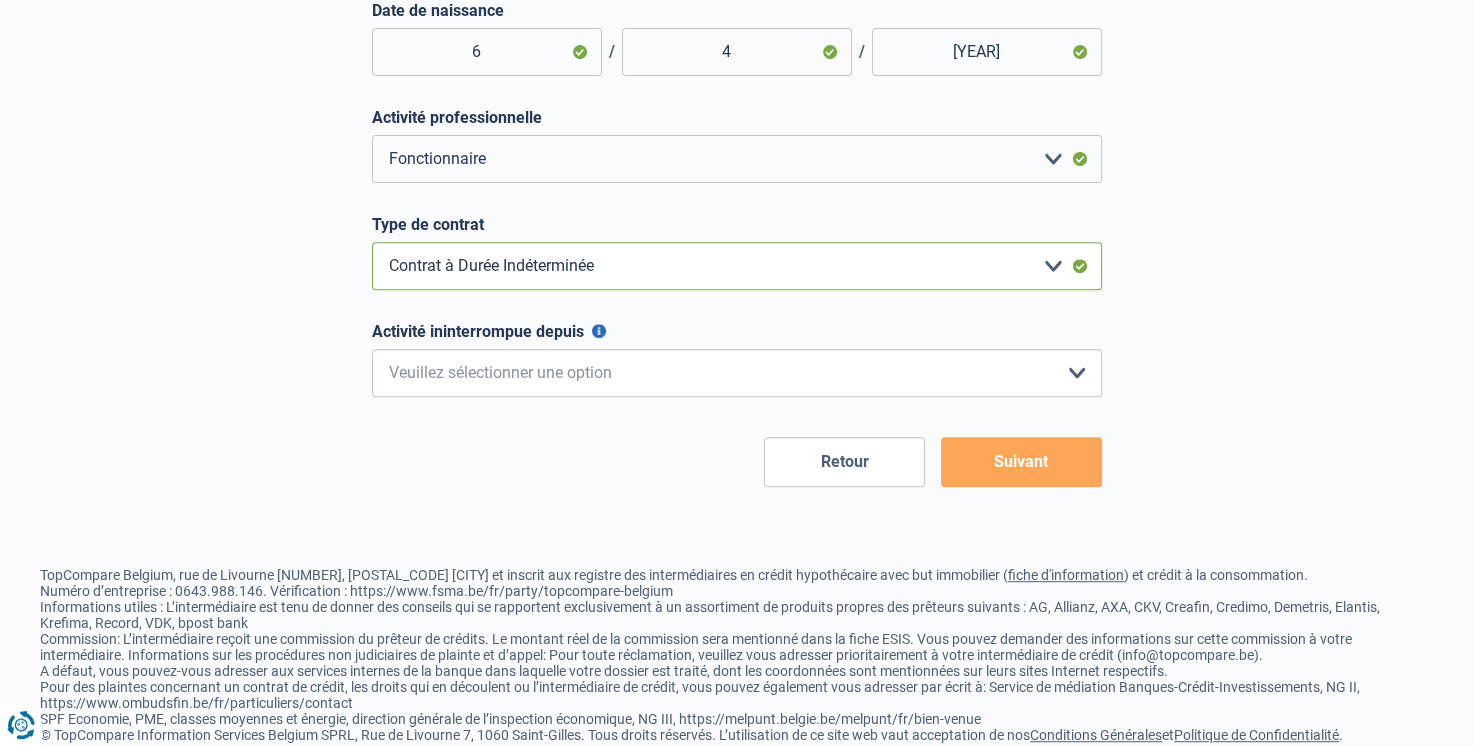 scroll, scrollTop: 700, scrollLeft: 0, axis: vertical 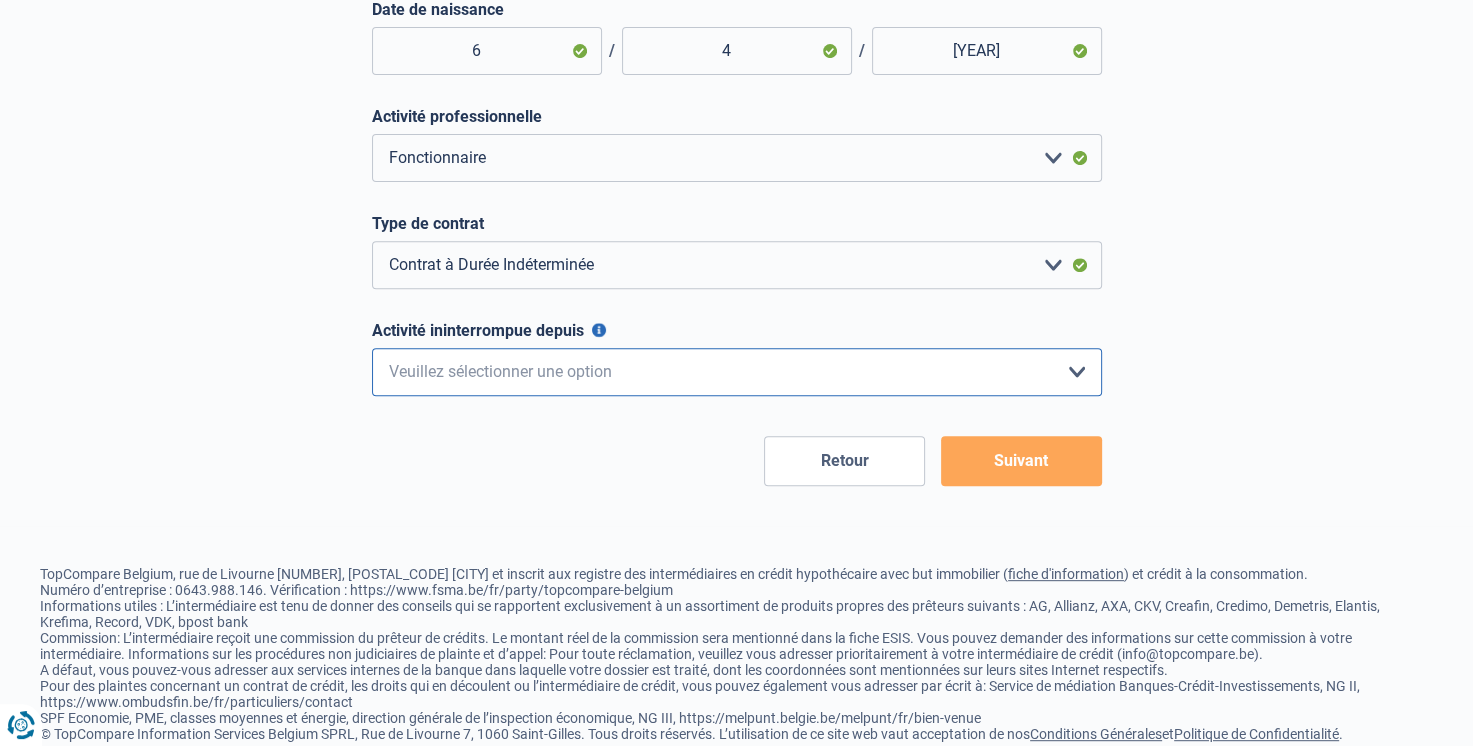 click on "< 6 mois 6 - 12 mois 12 - 24 mois 24 - 36 mois > 36 mois
Veuillez sélectionner une option" at bounding box center (737, 372) 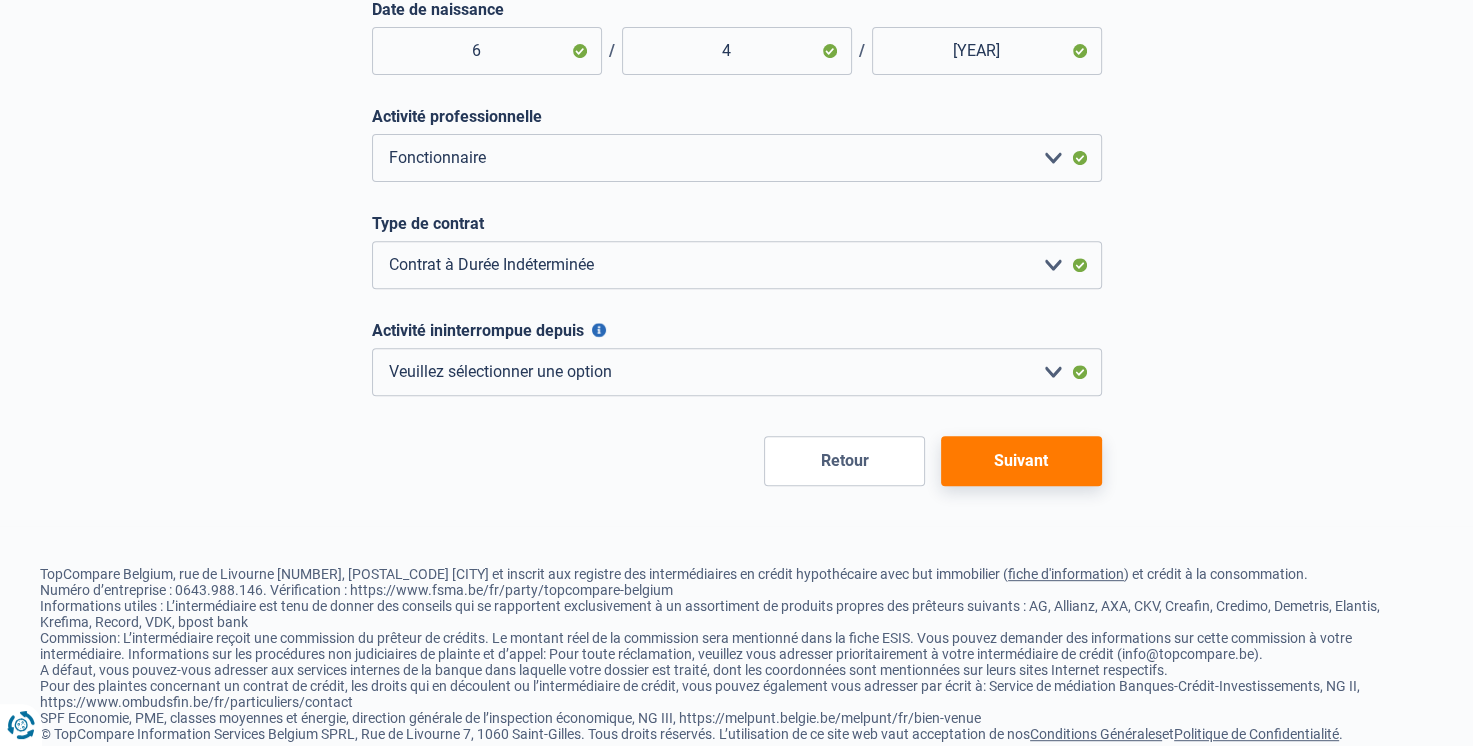 click on "Suivant" at bounding box center [1021, 461] 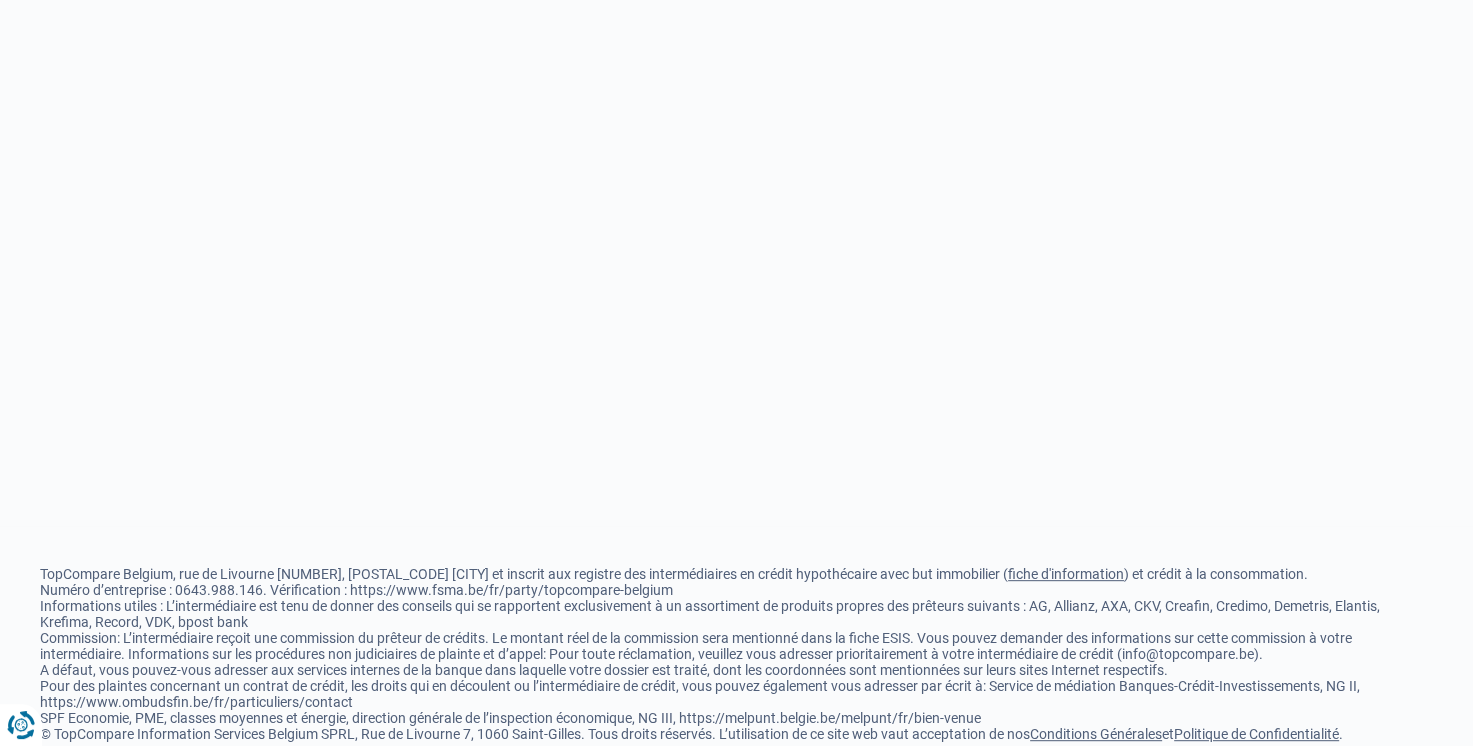 scroll, scrollTop: 0, scrollLeft: 0, axis: both 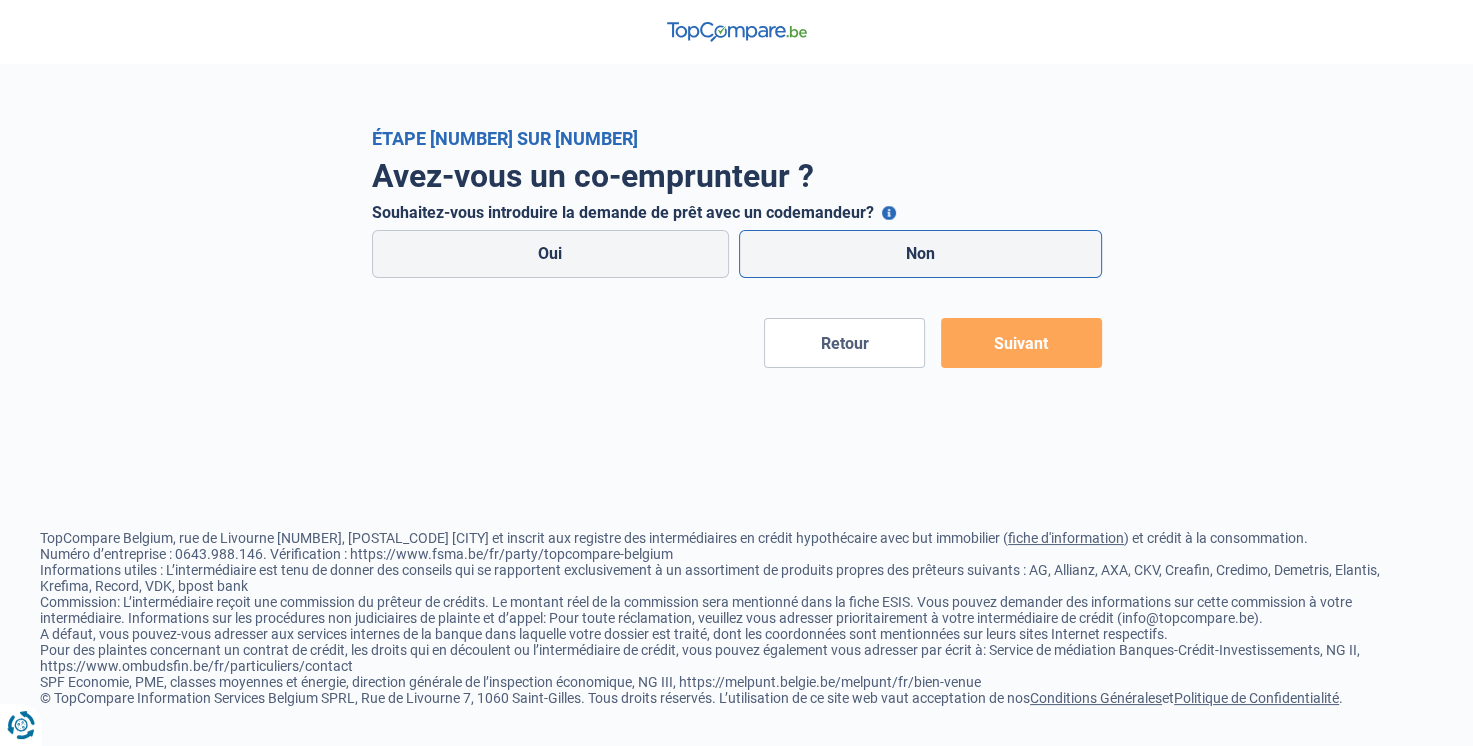 click on "Non" at bounding box center (920, 254) 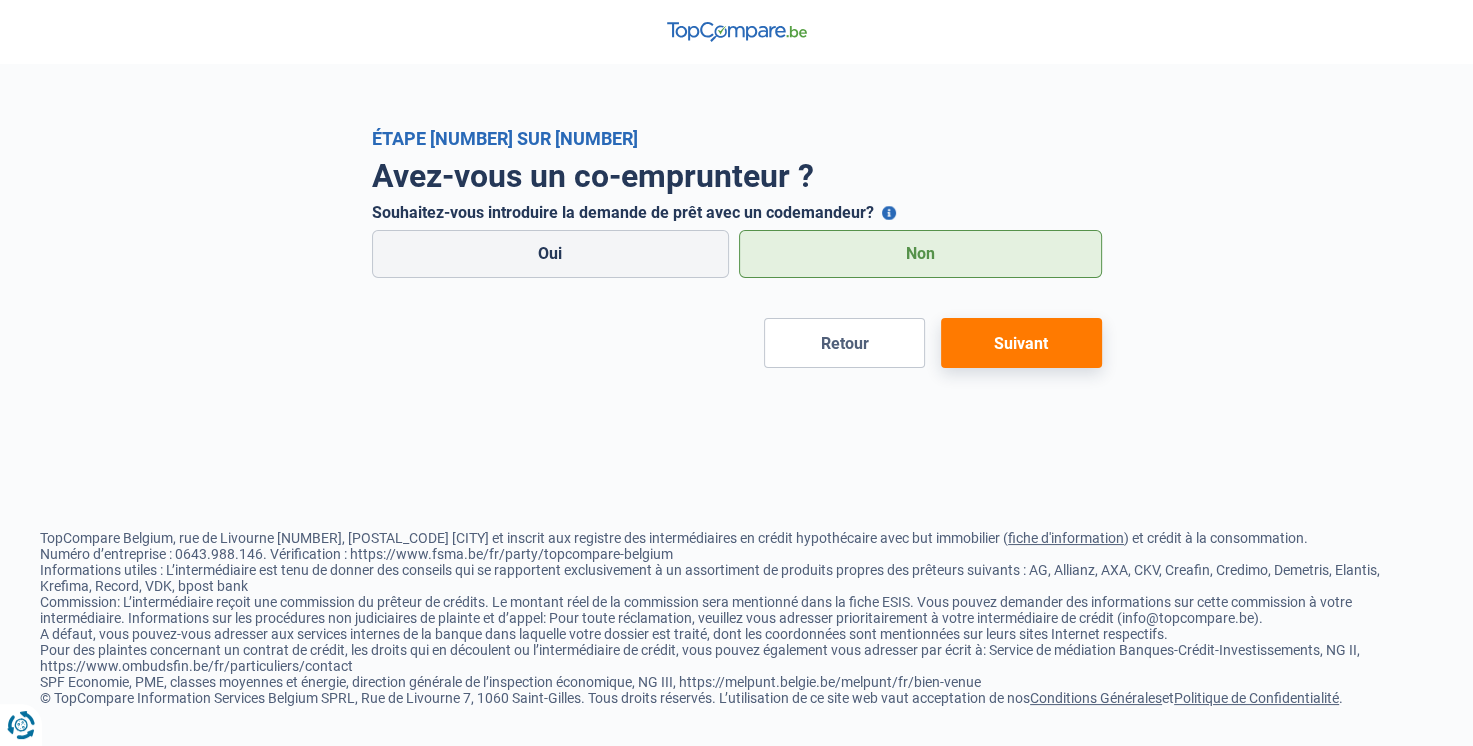 click on "Suivant" at bounding box center [1021, 343] 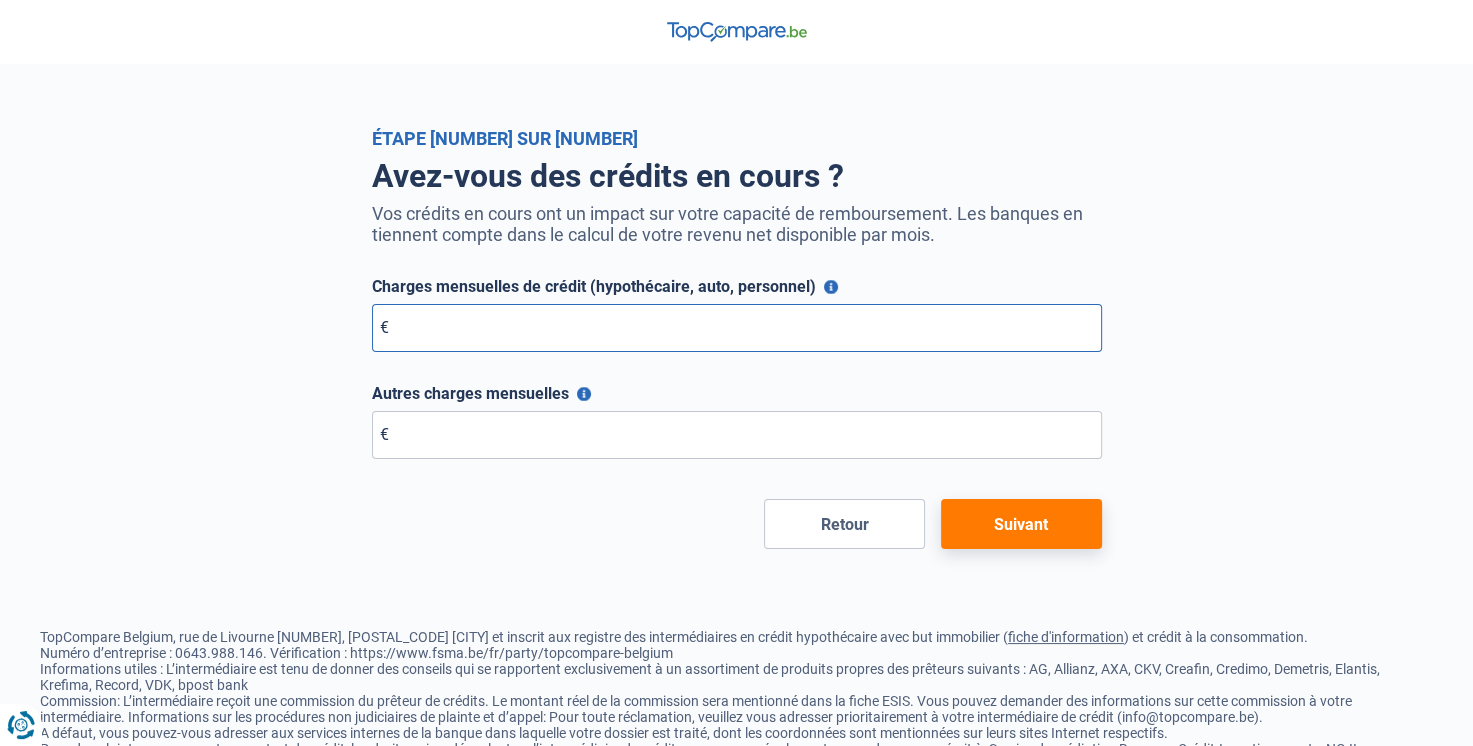 click on "Charges mensuelles de crédit (hypothécaire, auto, personnel)" at bounding box center (737, 328) 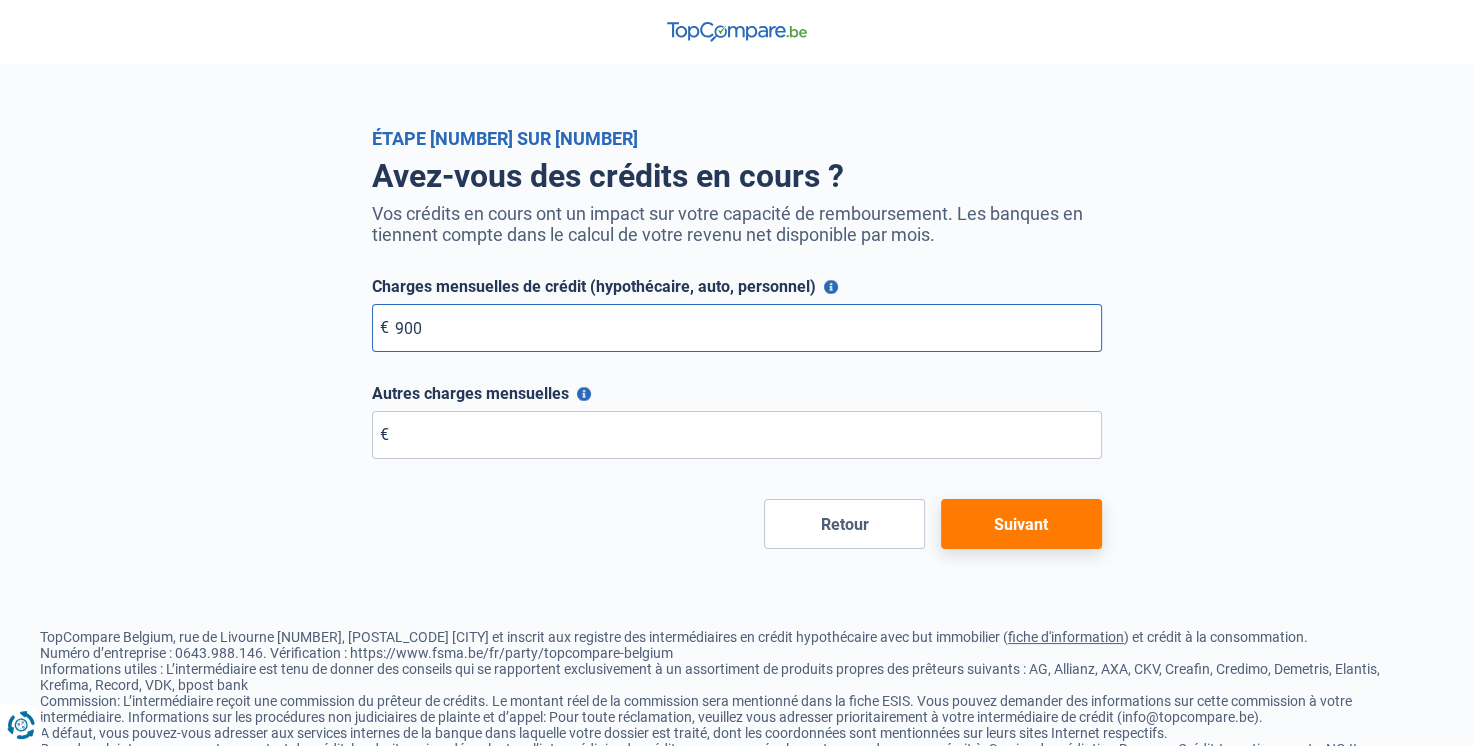 type on "900" 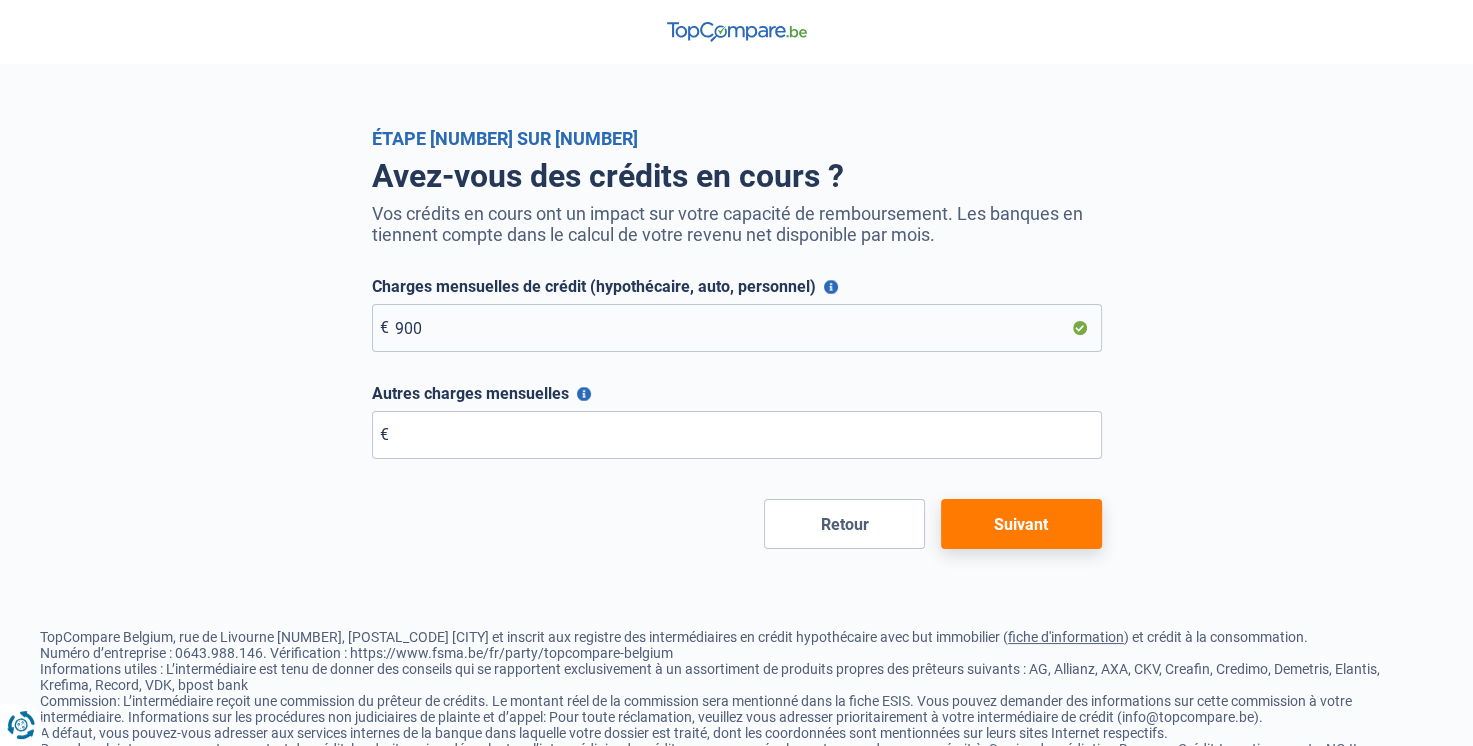 click on "Suivant" at bounding box center (1021, 524) 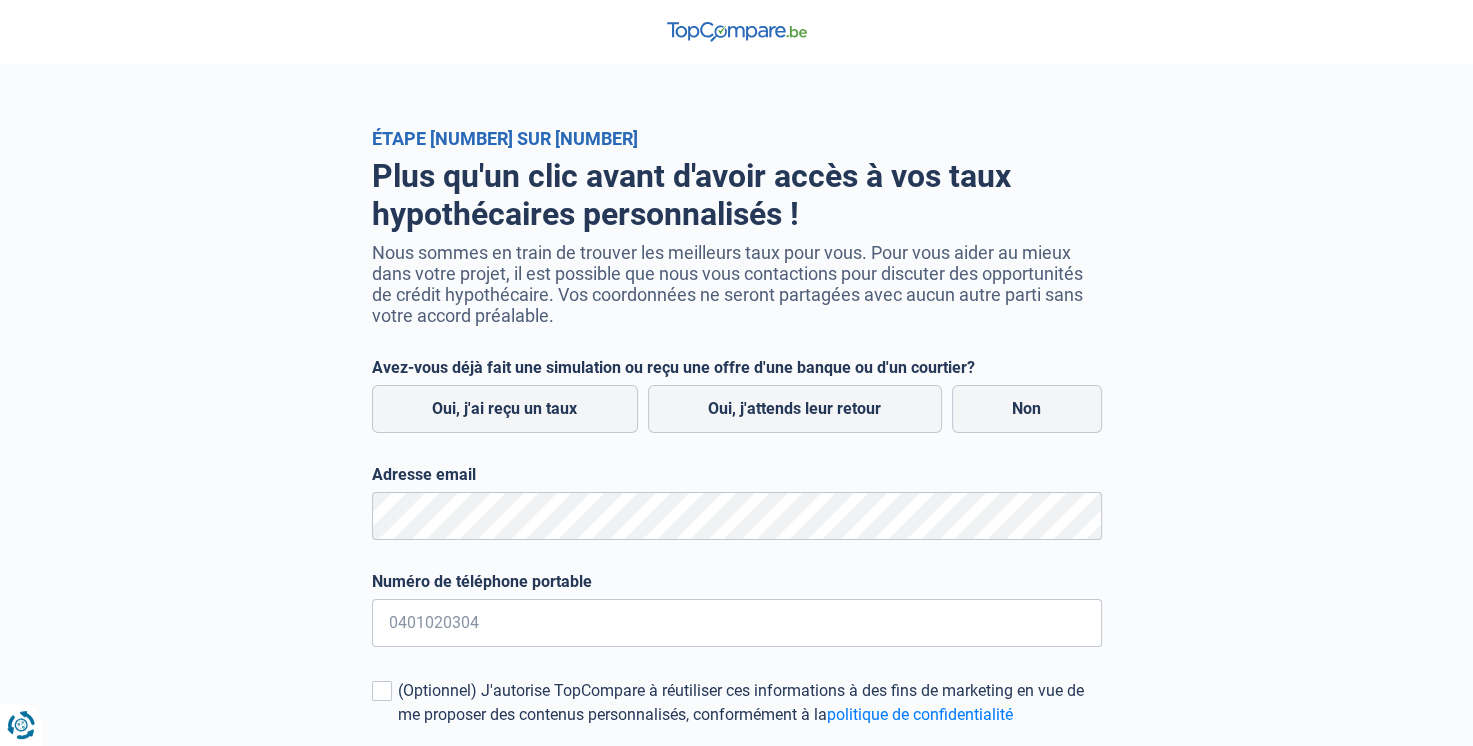 scroll, scrollTop: 100, scrollLeft: 0, axis: vertical 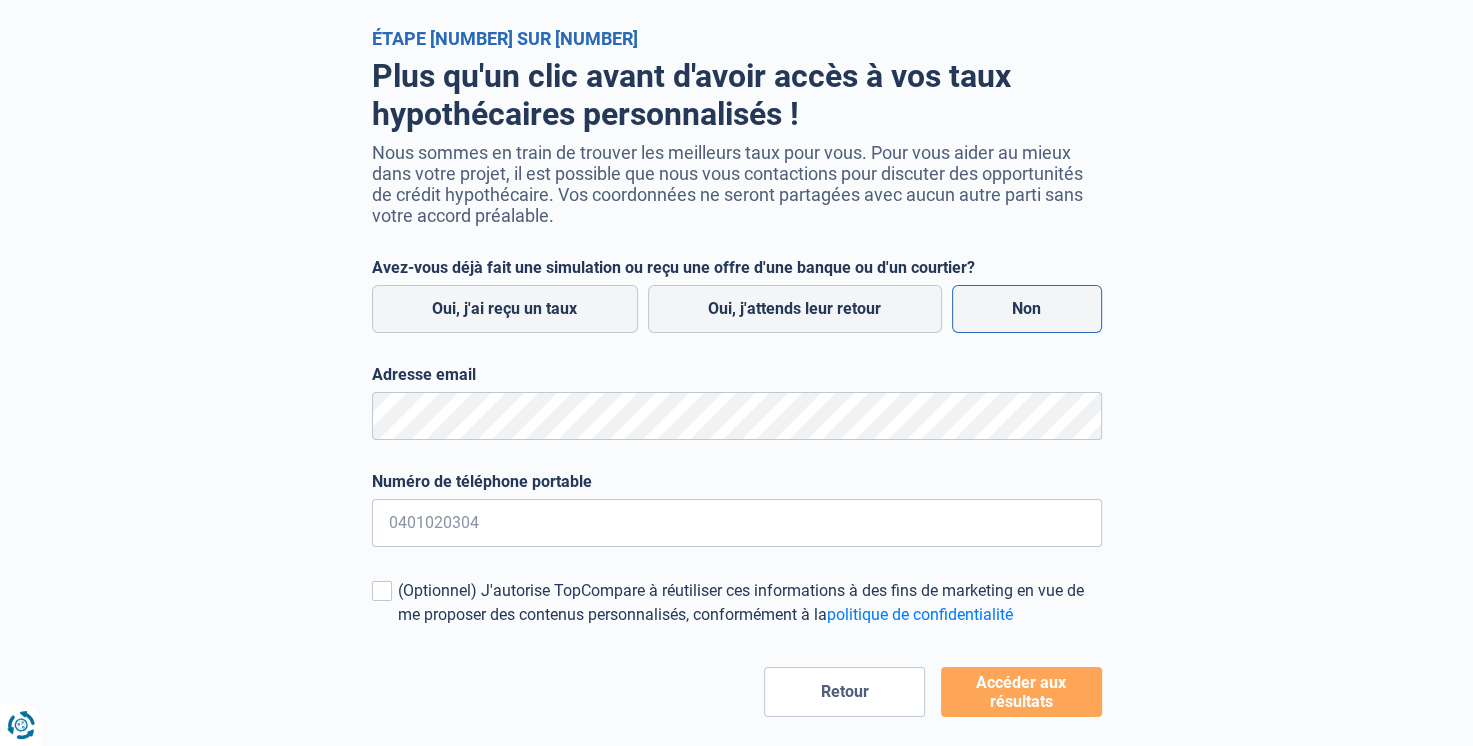 click on "Non" at bounding box center (1027, 309) 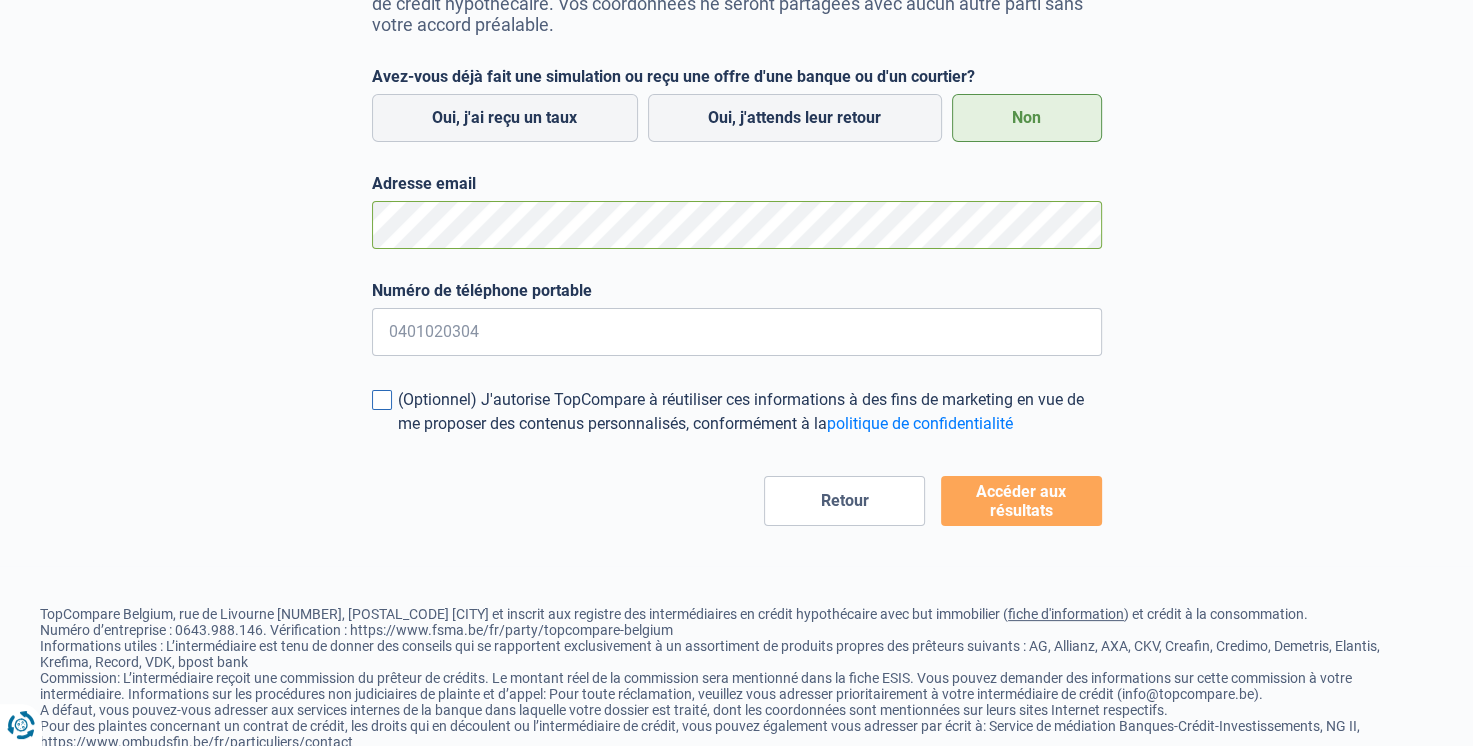 scroll, scrollTop: 300, scrollLeft: 0, axis: vertical 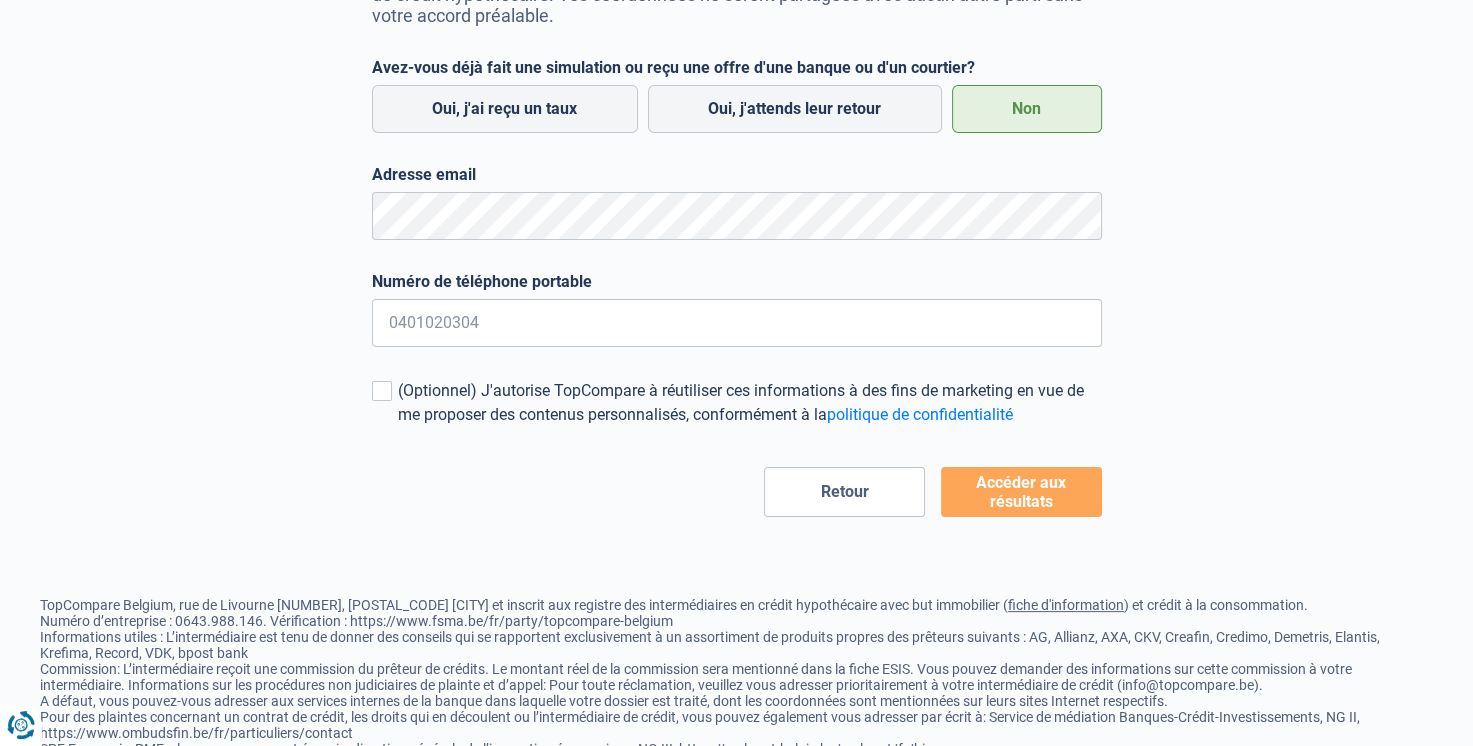 click on "Accéder aux résultats" at bounding box center (1021, 492) 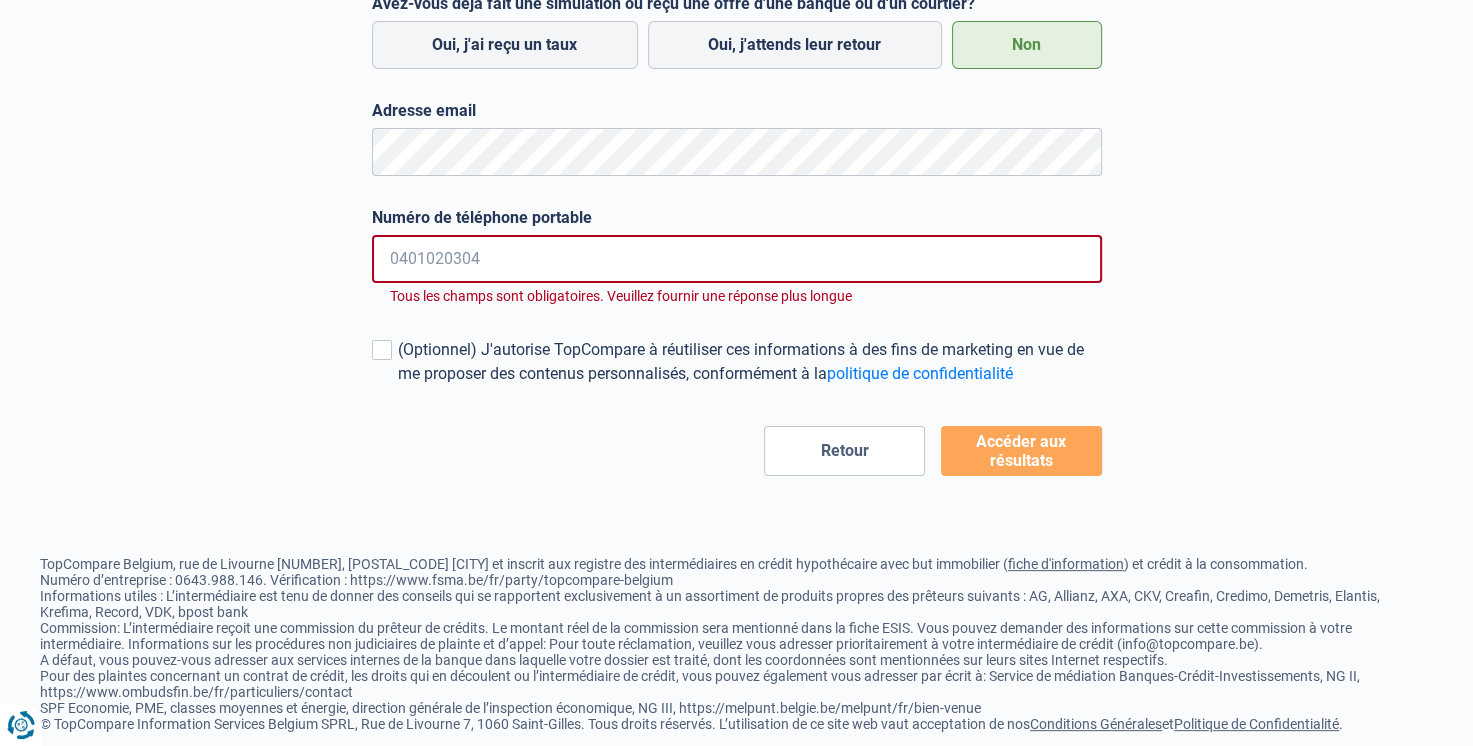 scroll, scrollTop: 379, scrollLeft: 0, axis: vertical 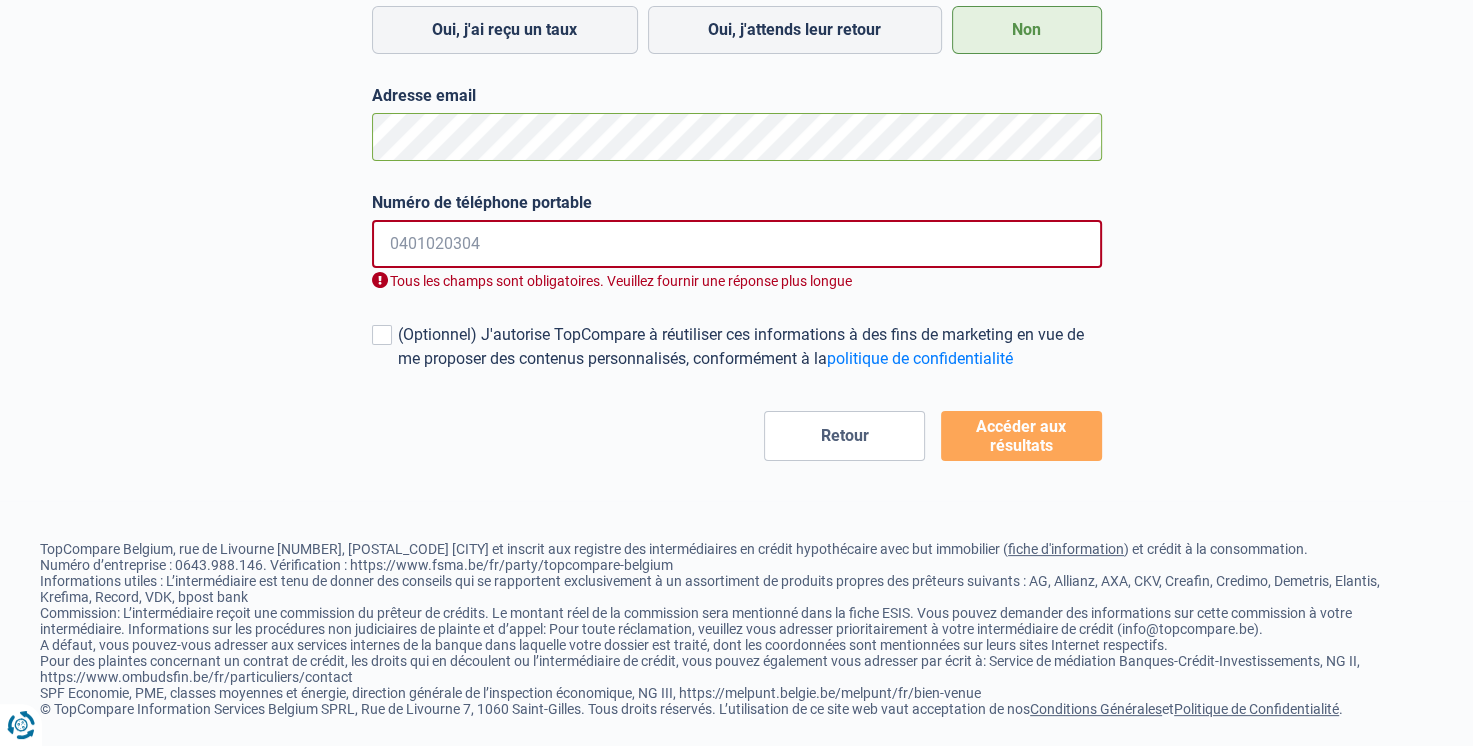 click on "Plus qu'un clic avant d'avoir accès à vos taux hypothécaires personnalisés !
Nous sommes en train de trouver les meilleurs taux pour vous. Pour vous aider au mieux dans votre projet, il est possible que nous vous contactions pour discuter des opportunités de crédit hypothécaire. Vos coordonnées ne seront partagées avec aucun autre parti sans votre accord préalable.
Avez-vous déjà fait une simulation ou reçu une offre d'une banque ou d'un courtier?
Oui, j'ai reçu un taux
Oui, j'attends leur retour
Non
Adresse email     Numéro de téléphone portable         Tous les champs sont obligatoires. Veuillez fournir une réponse plus longue   (Optionnel) J'autorise TopCompare à réutiliser ces informations à des fins de marketing en vue de me proposer des contenus personnalisés,  conformément à la  politique de confidentialité
Retour" at bounding box center [737, 115] 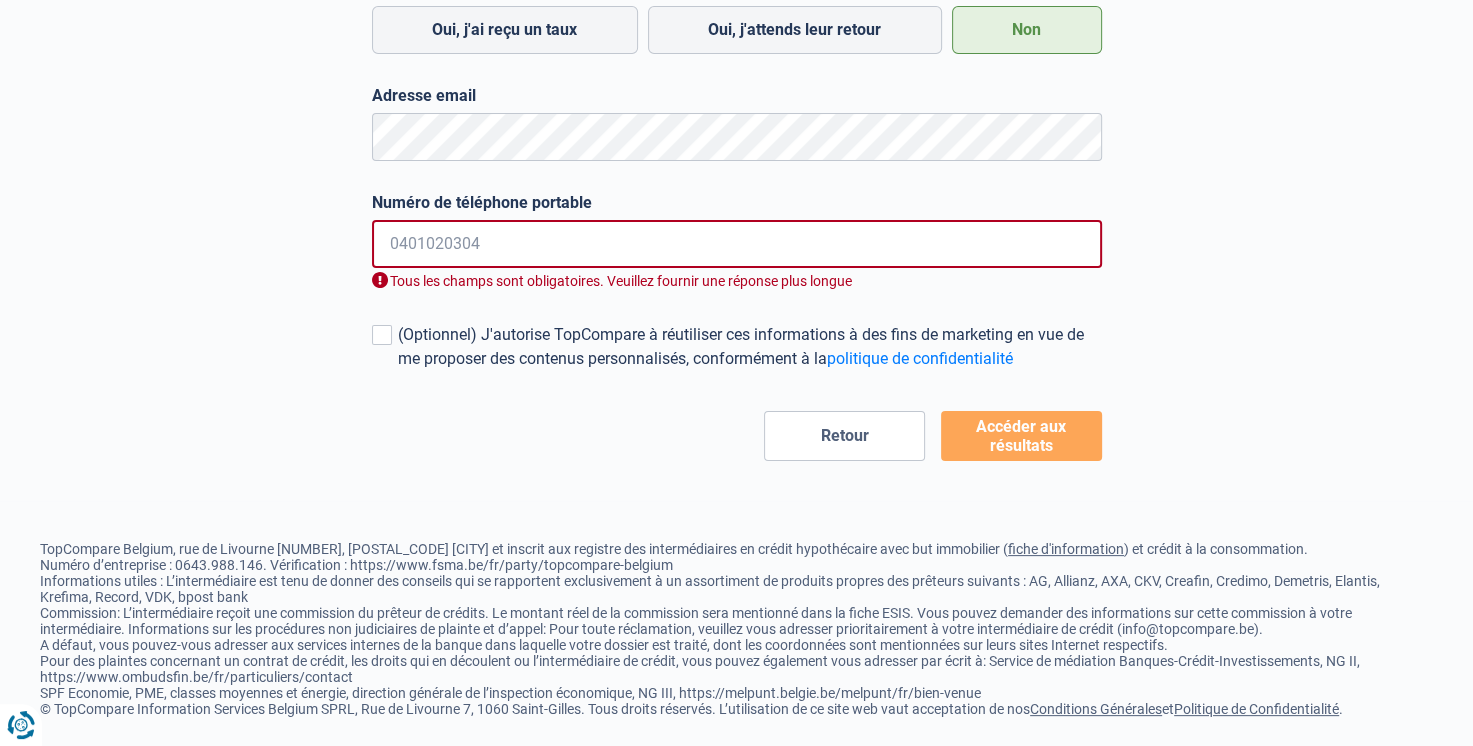 click on "Numéro de téléphone portable" at bounding box center (737, 244) 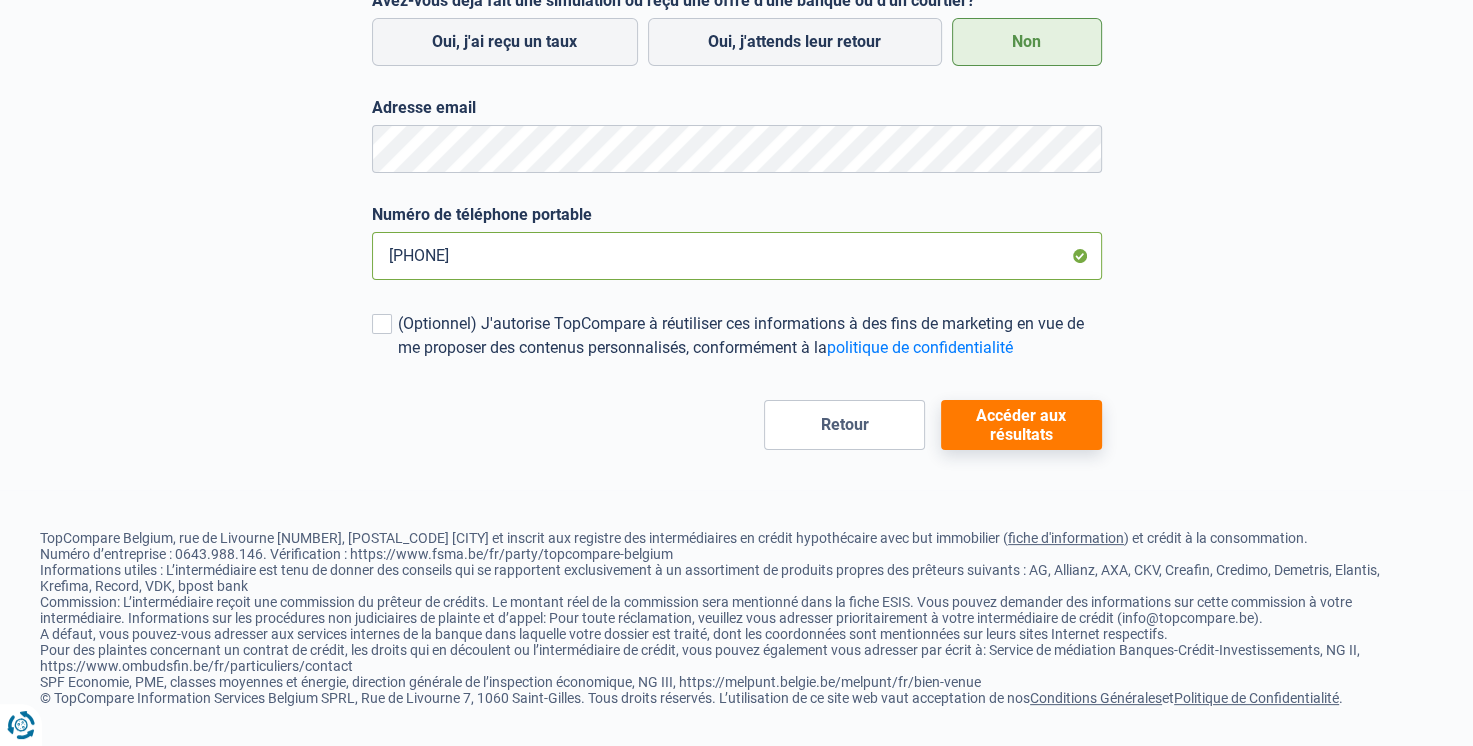 type on "0495778589" 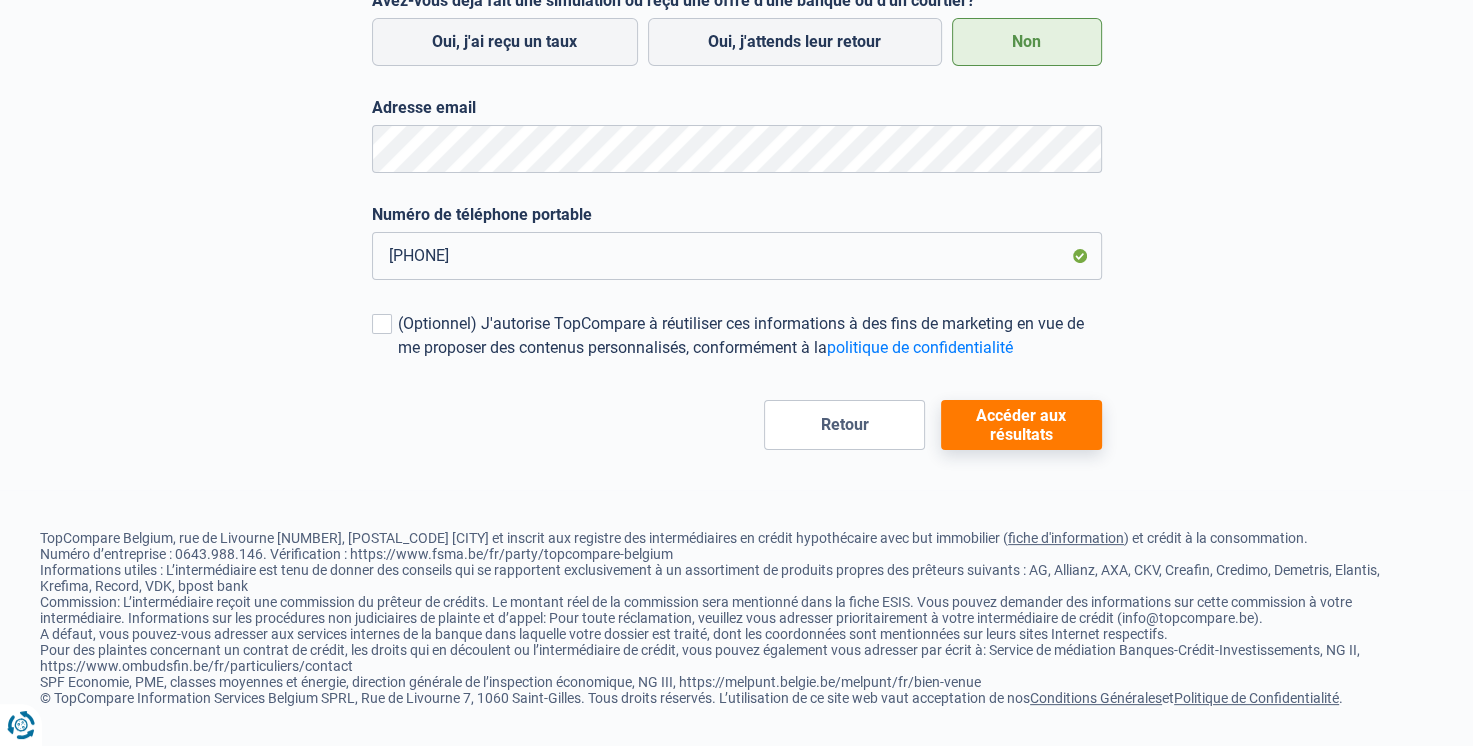 click on "Accéder aux résultats" at bounding box center (1021, 425) 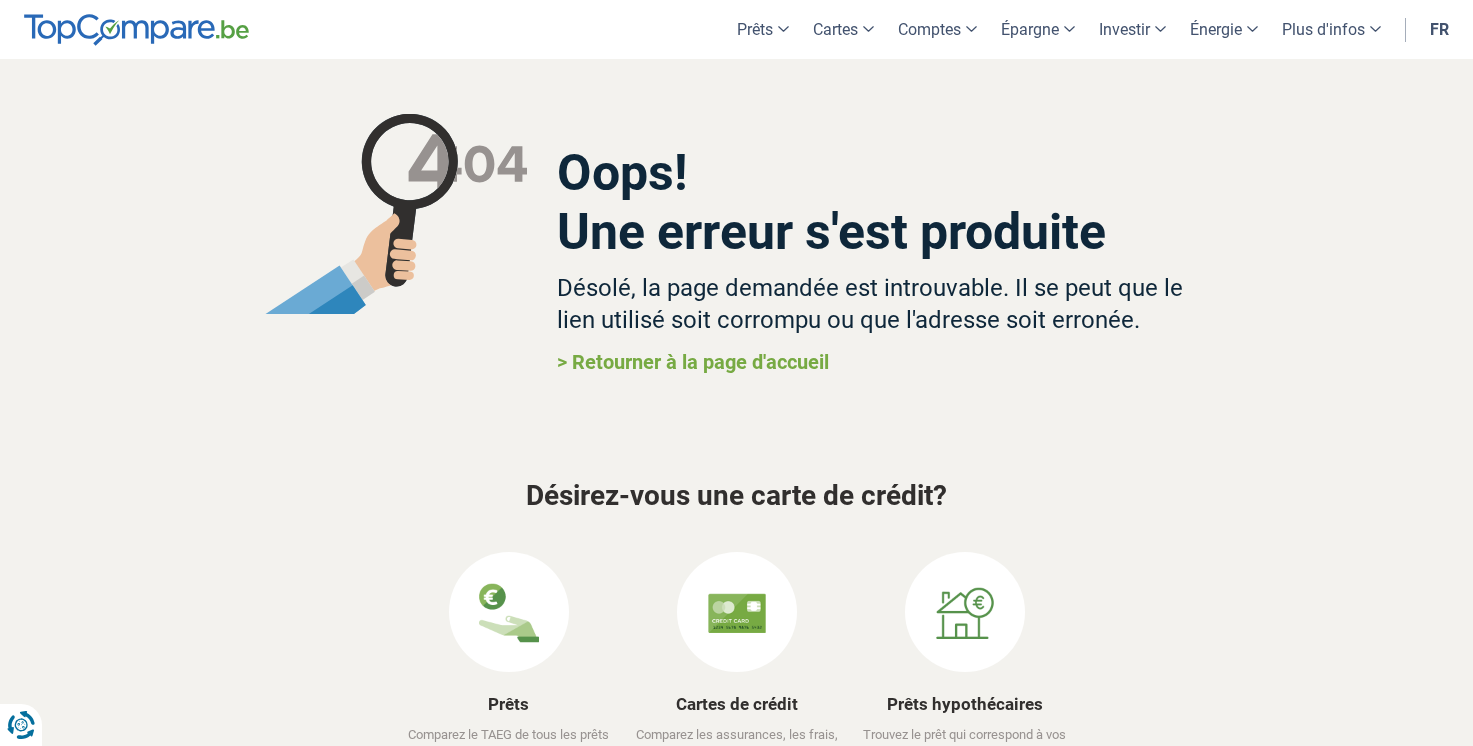 scroll, scrollTop: 0, scrollLeft: 0, axis: both 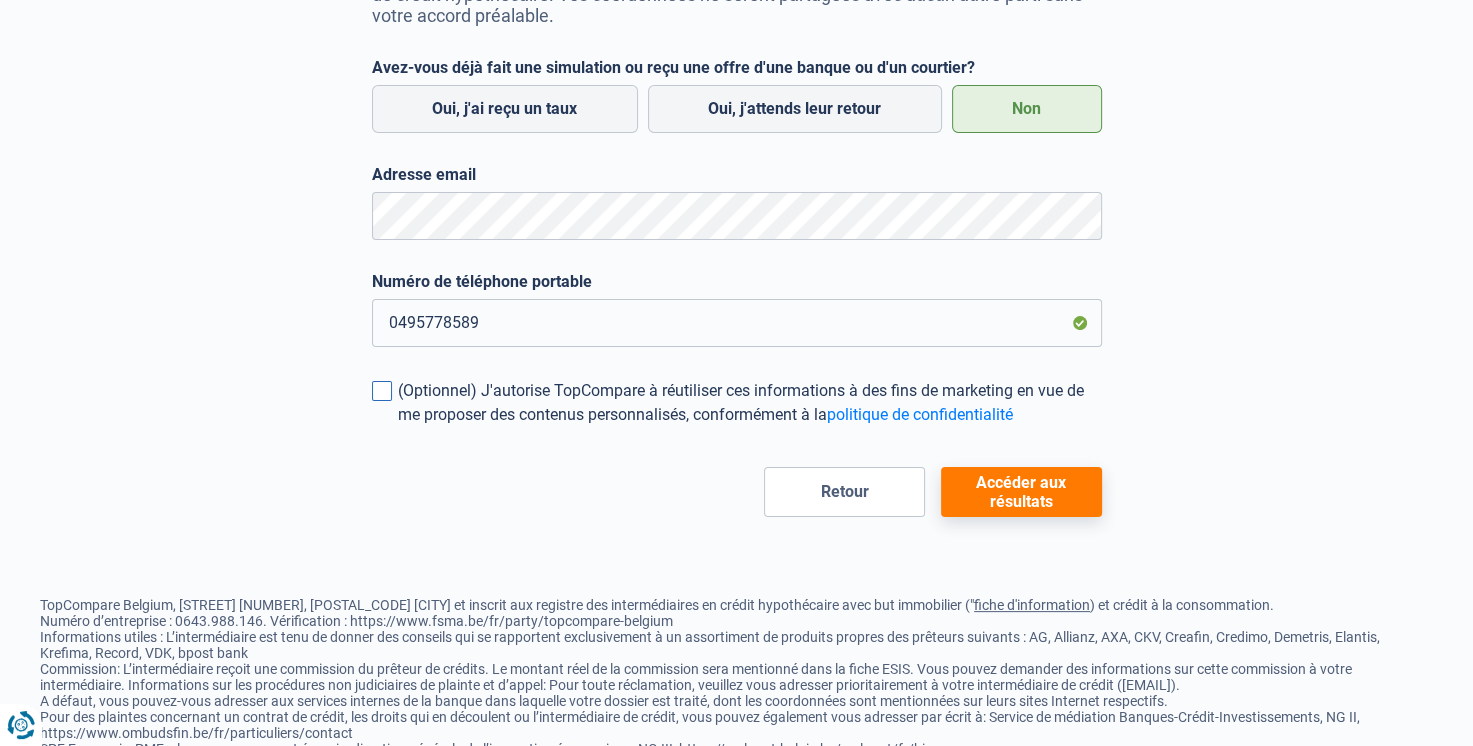 drag, startPoint x: 381, startPoint y: 392, endPoint x: 442, endPoint y: 401, distance: 61.66036 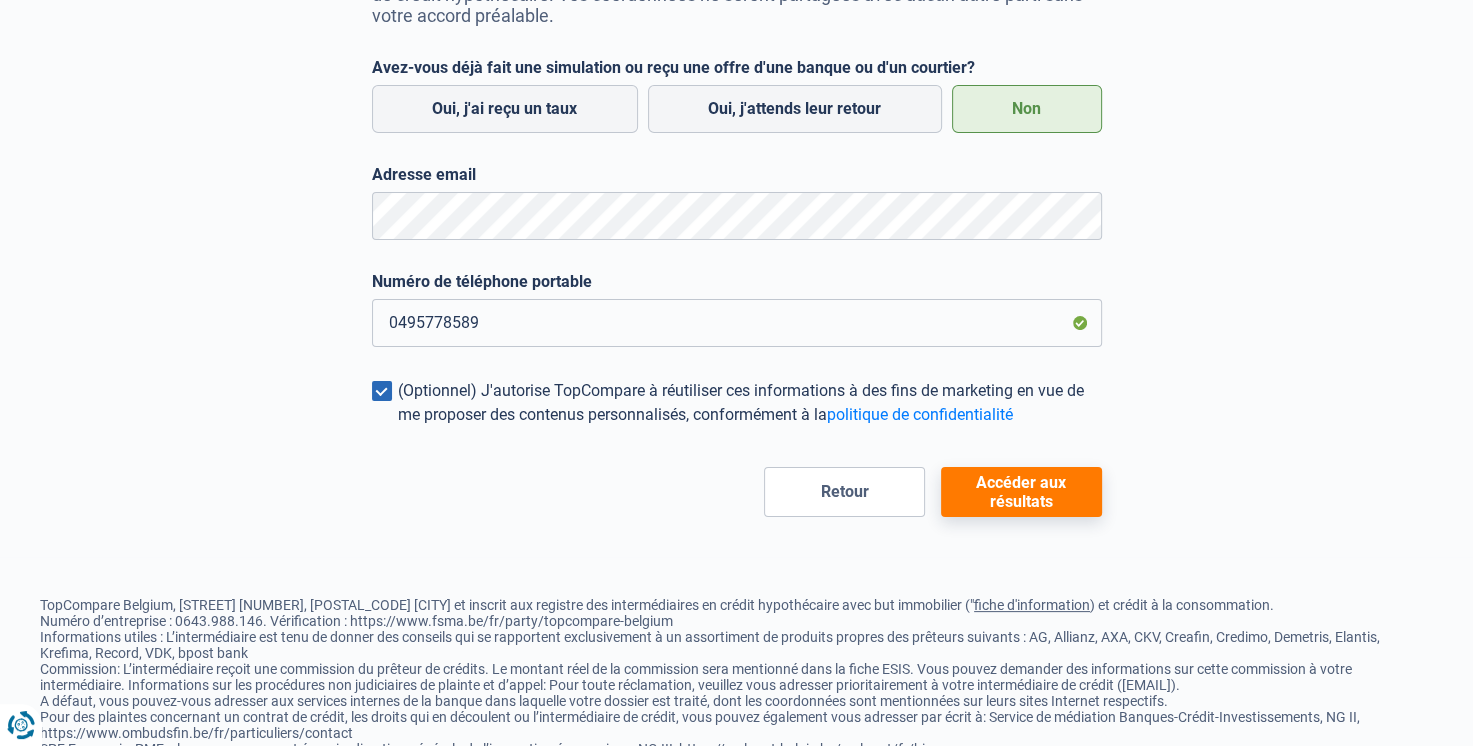 click on "Accéder aux résultats" at bounding box center [1021, 492] 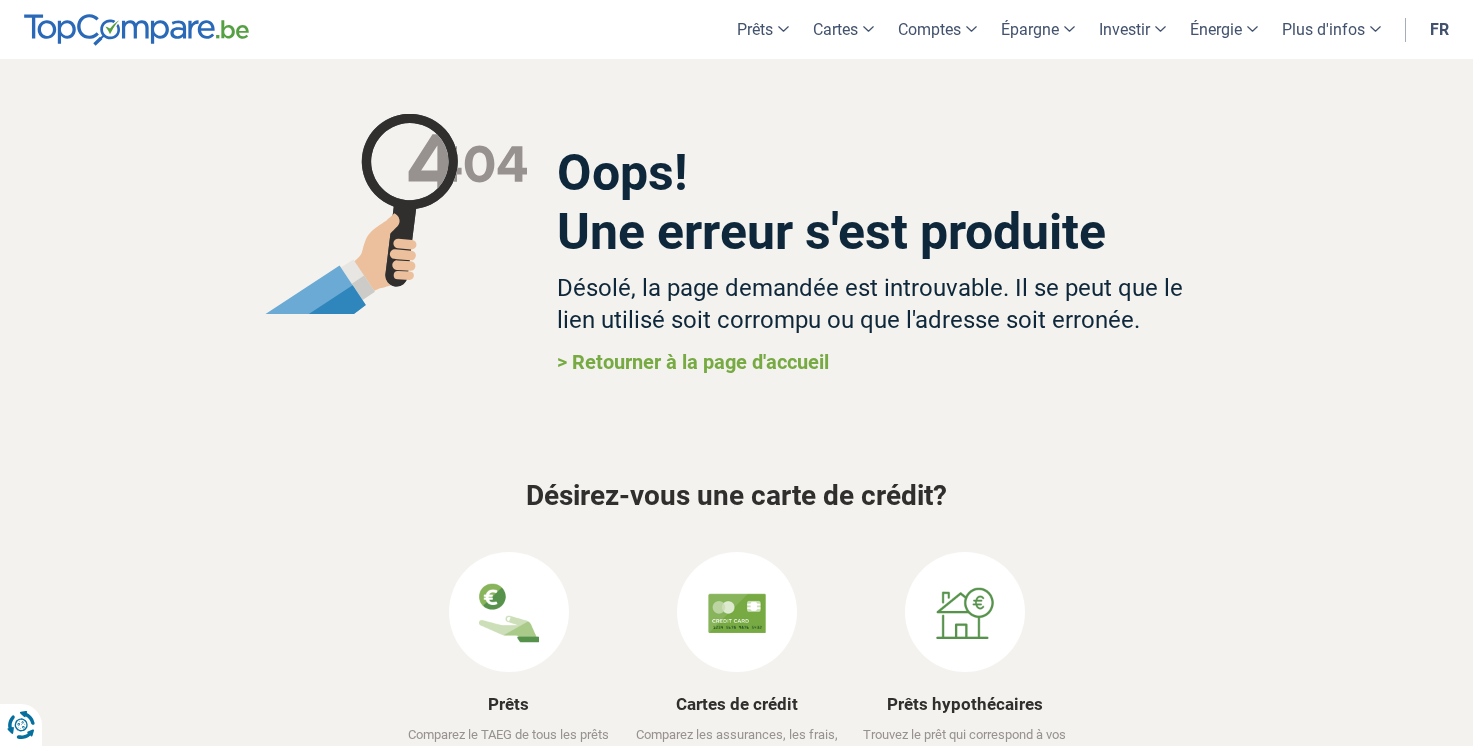 scroll, scrollTop: 0, scrollLeft: 0, axis: both 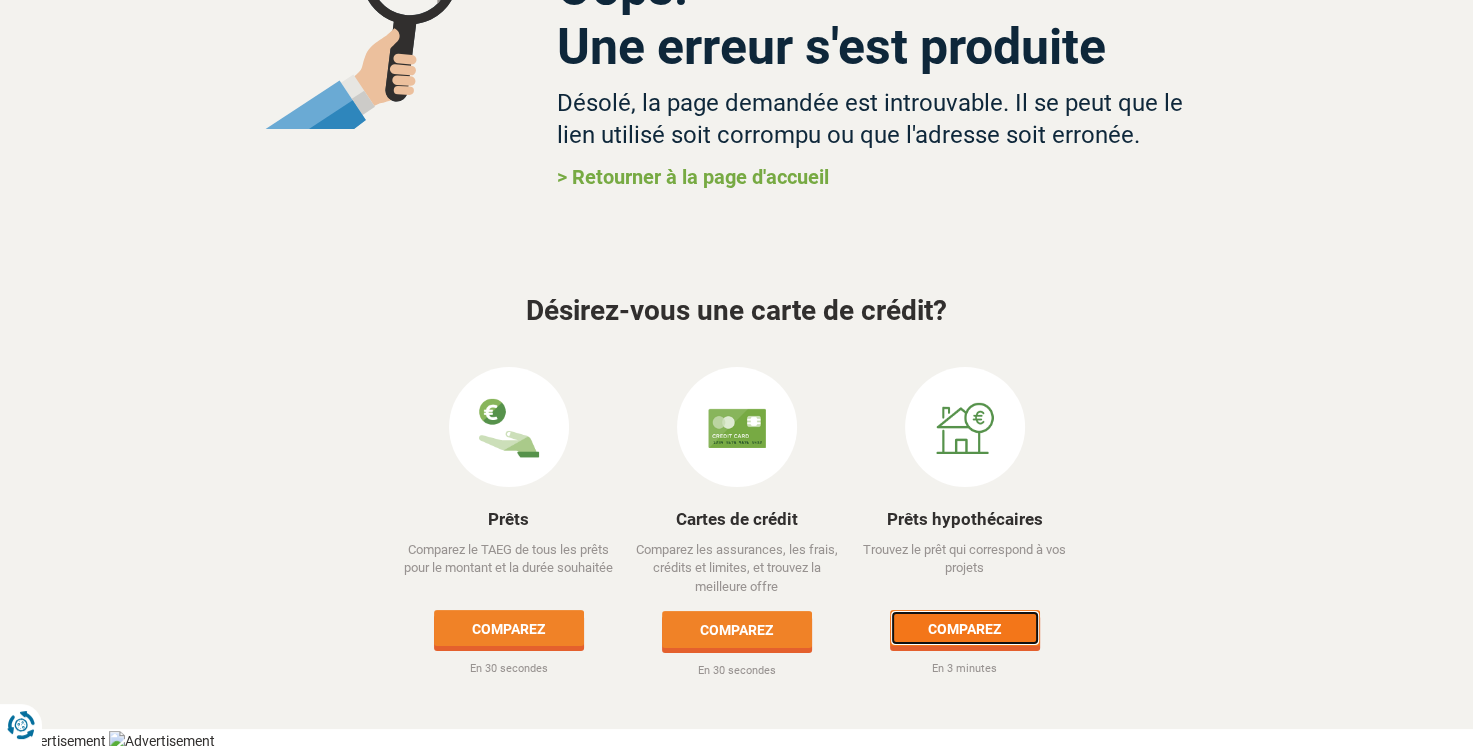 click on "Comparez" at bounding box center [965, 628] 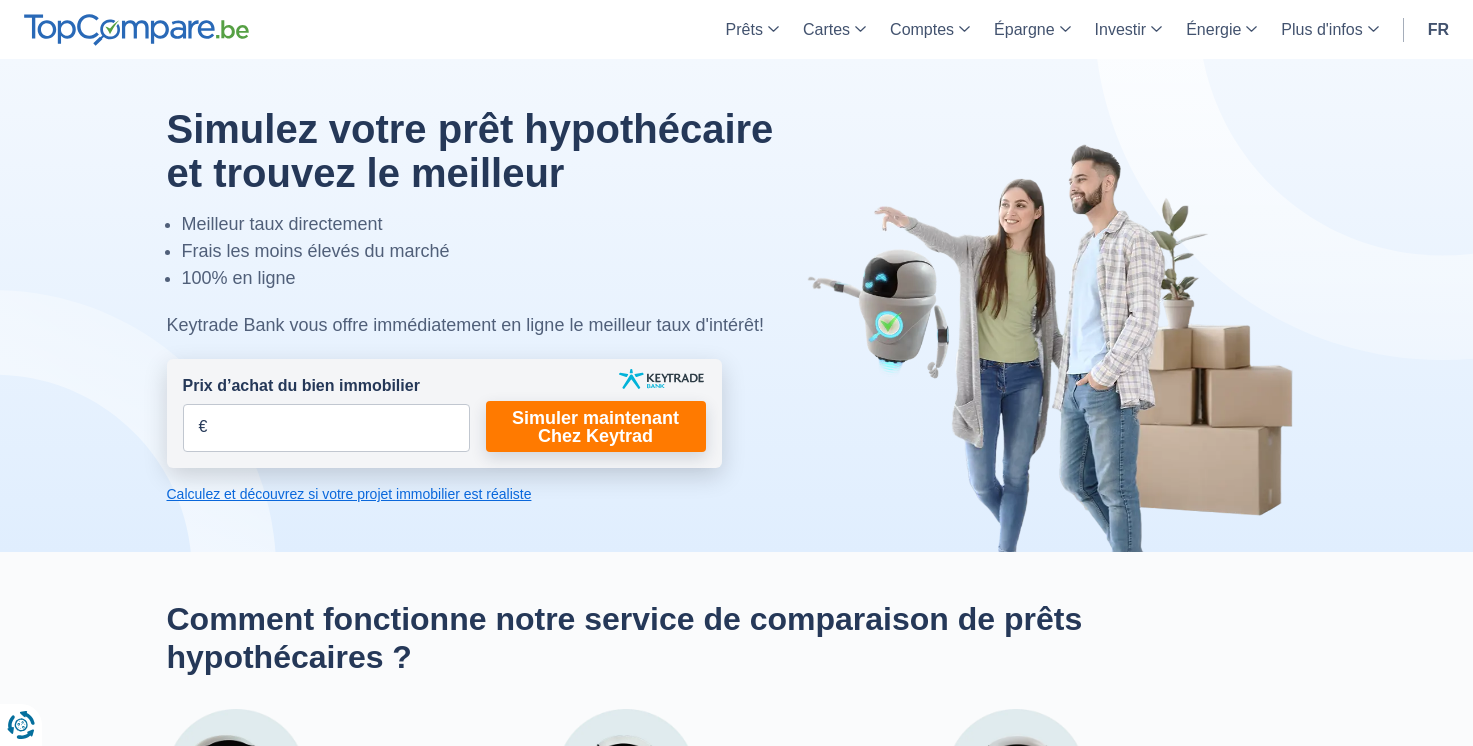 scroll, scrollTop: 0, scrollLeft: 0, axis: both 